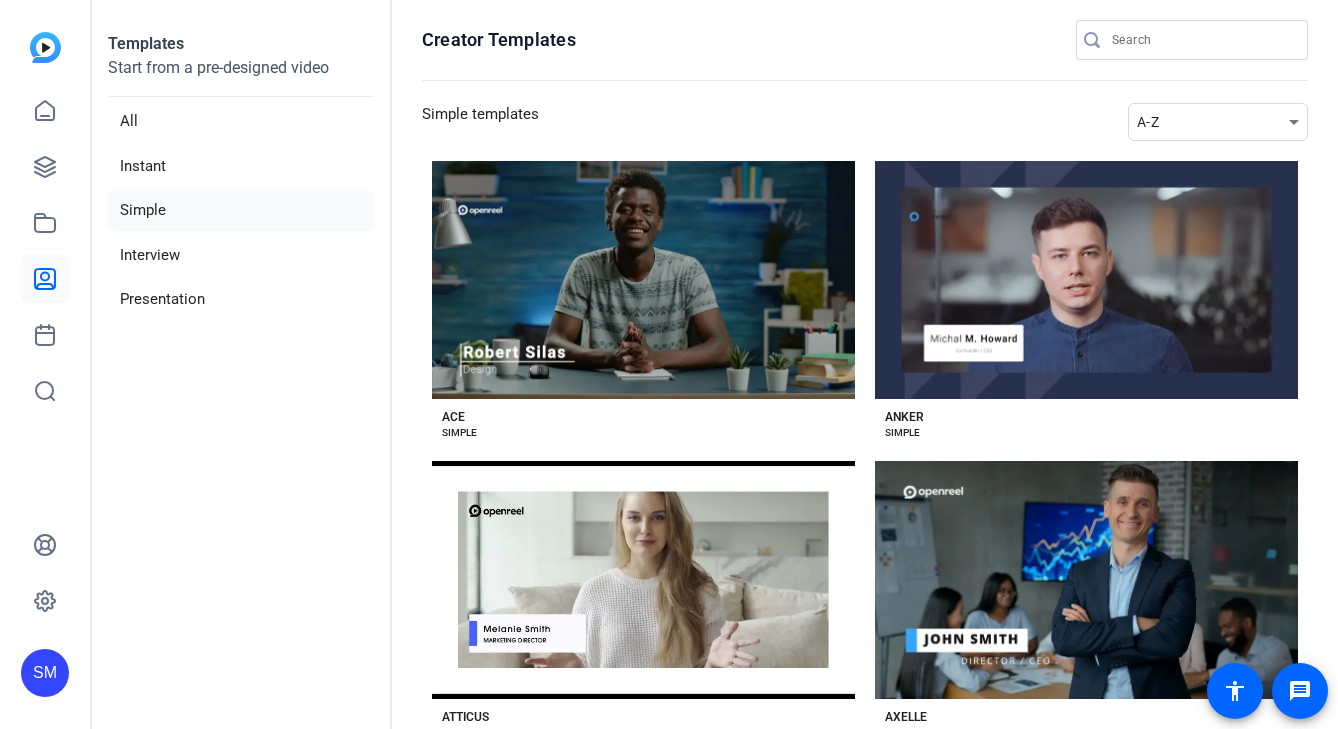 scroll, scrollTop: 0, scrollLeft: 0, axis: both 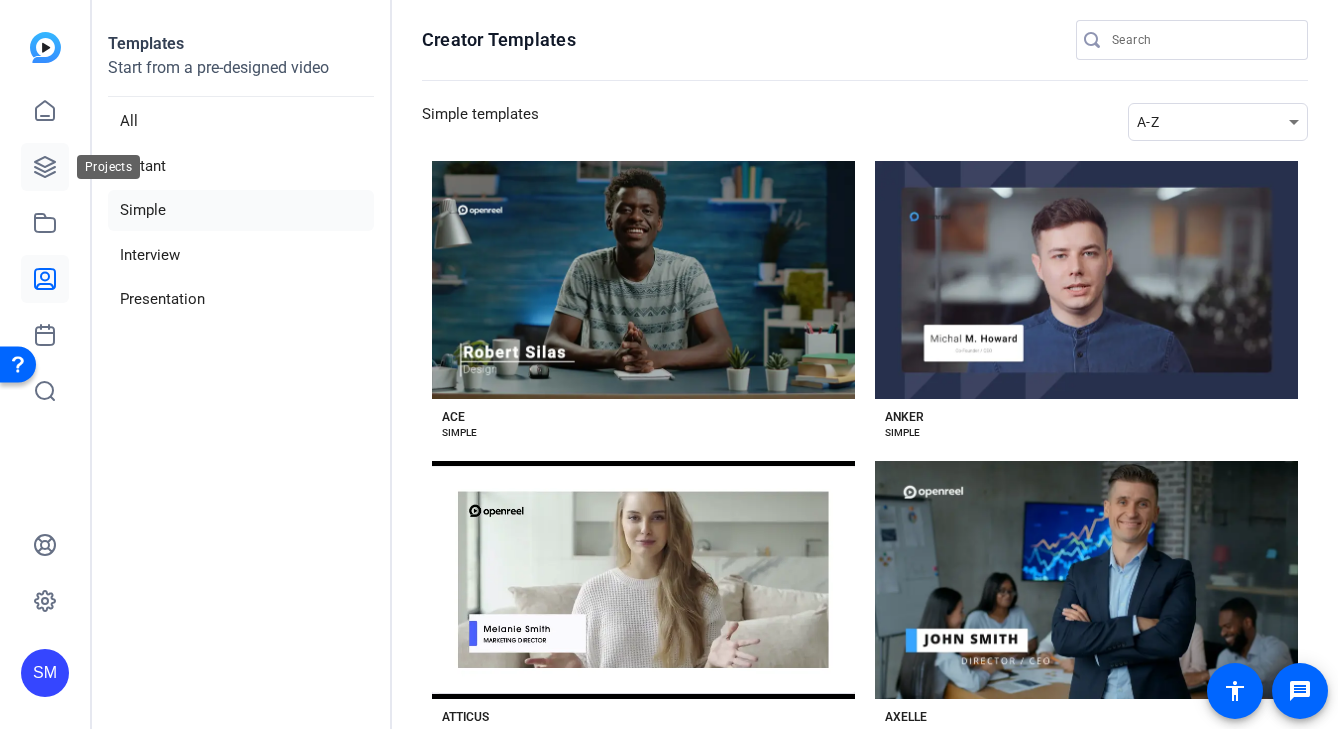 click 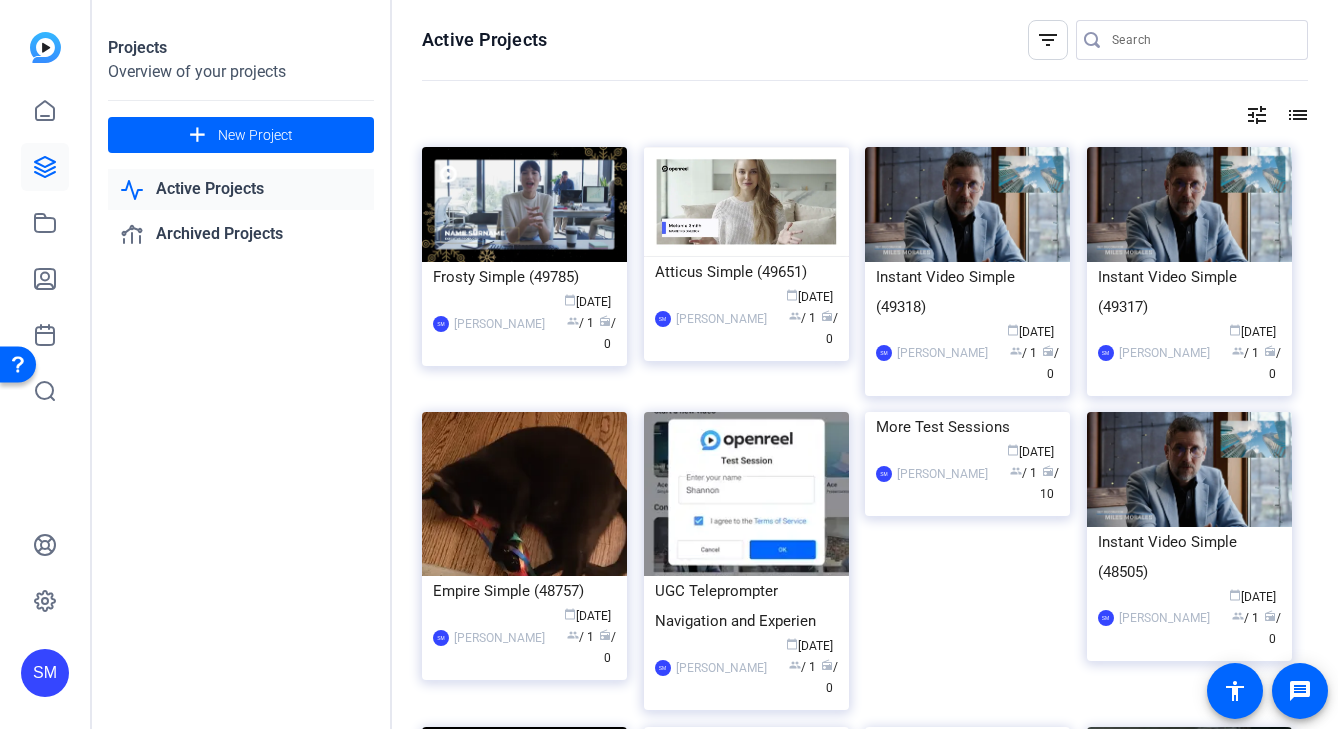 click on "Frosty Simple (49785)" 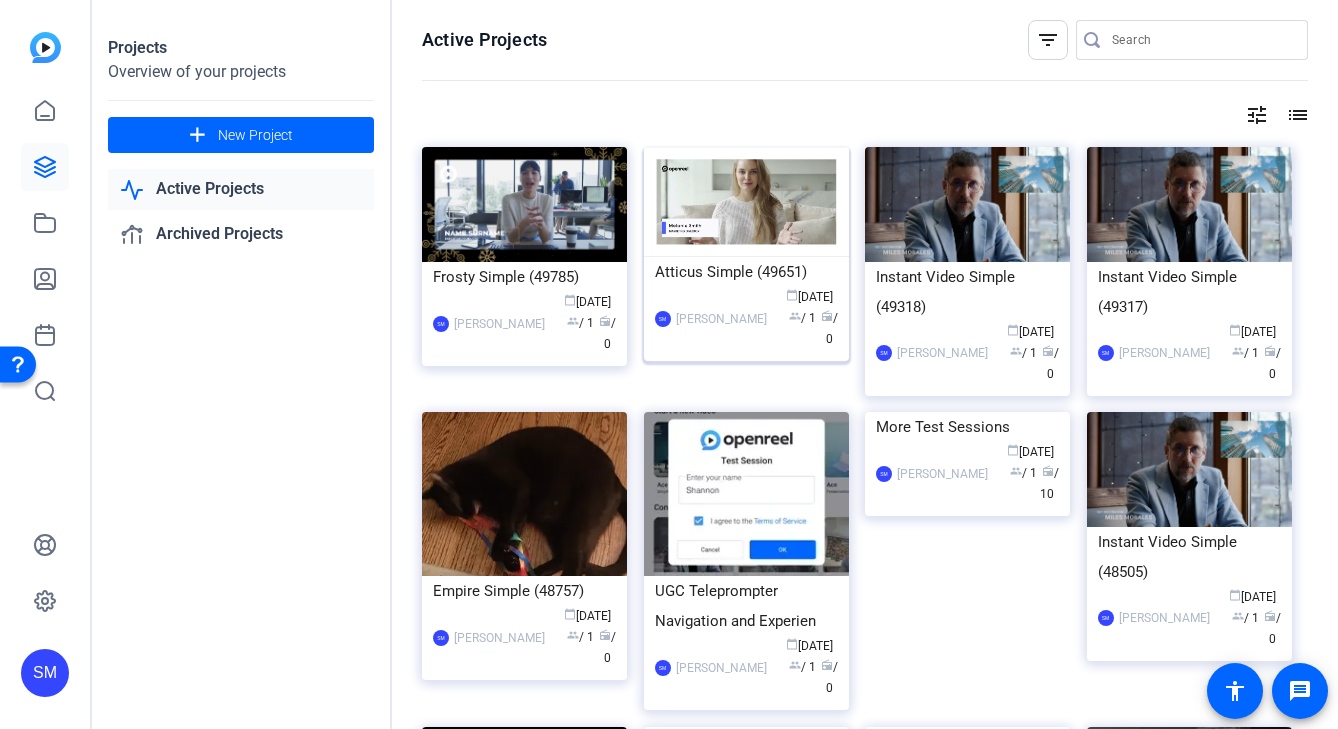 click on "Atticus Simple (49651)" 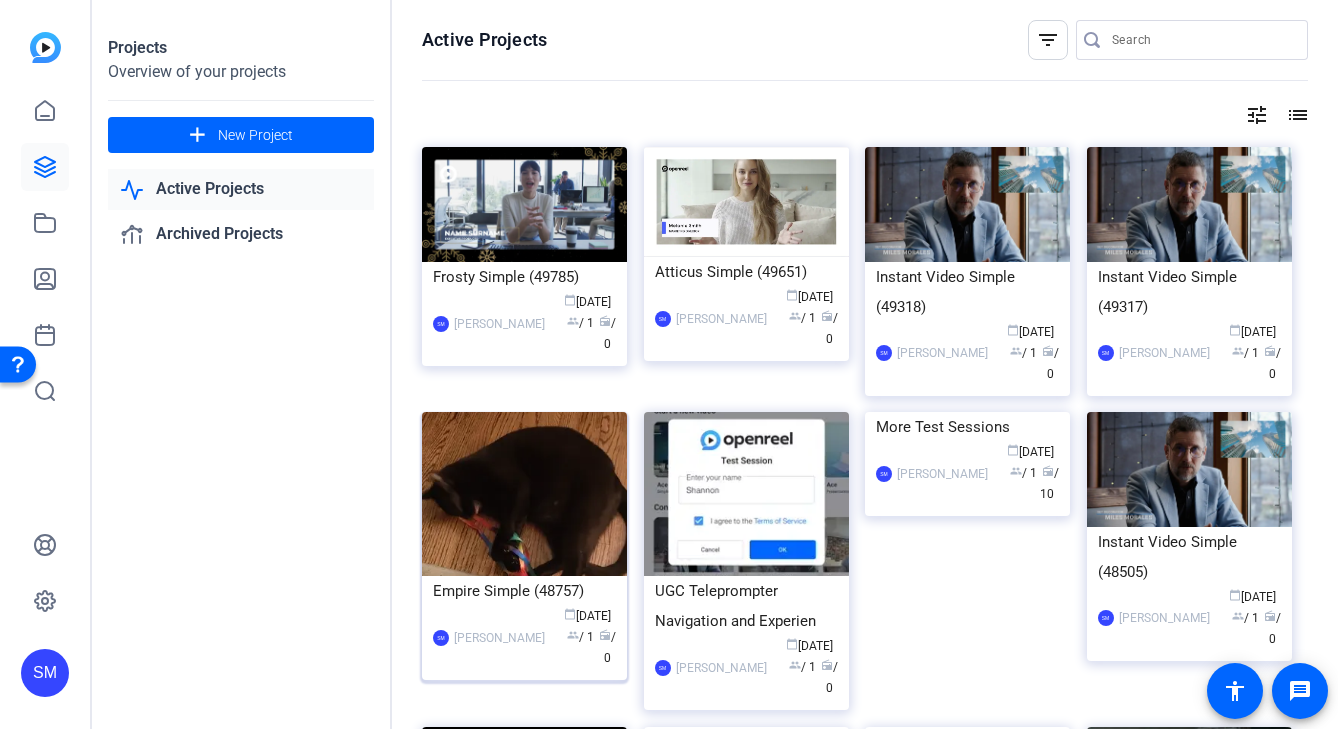 click 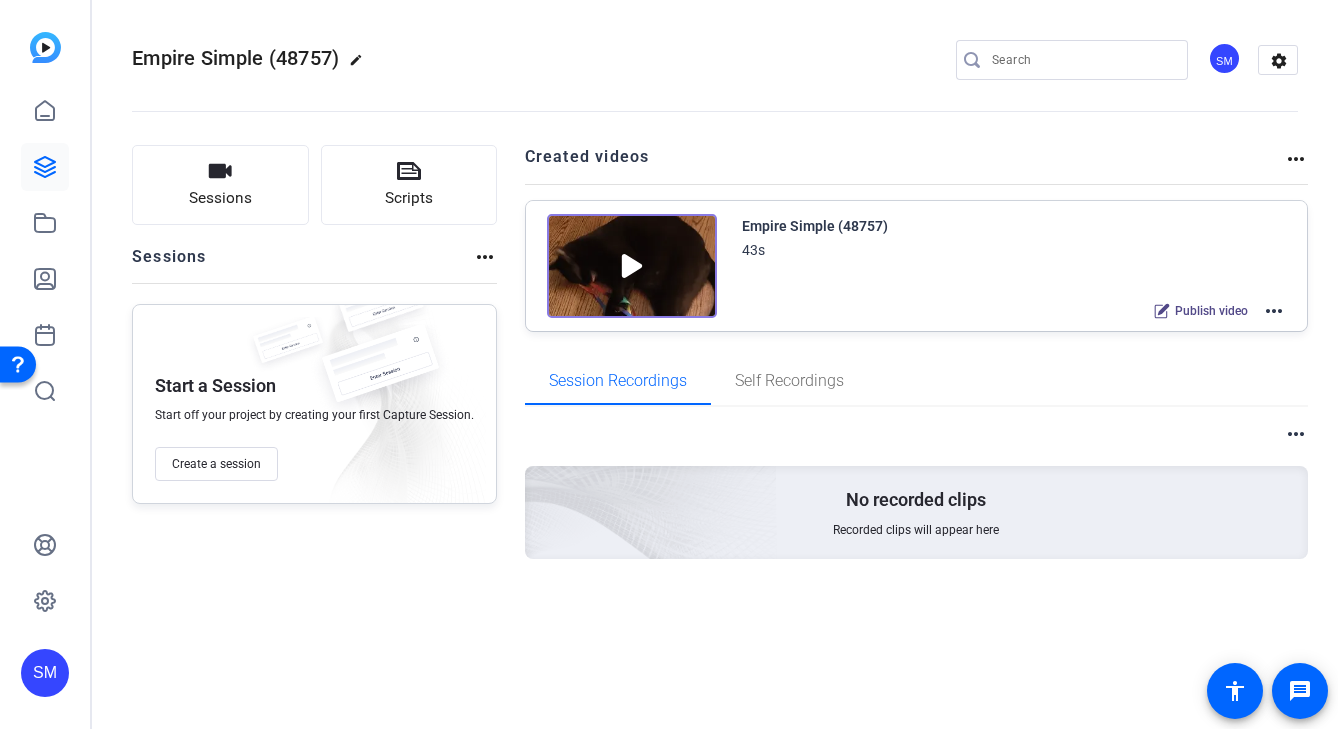 click 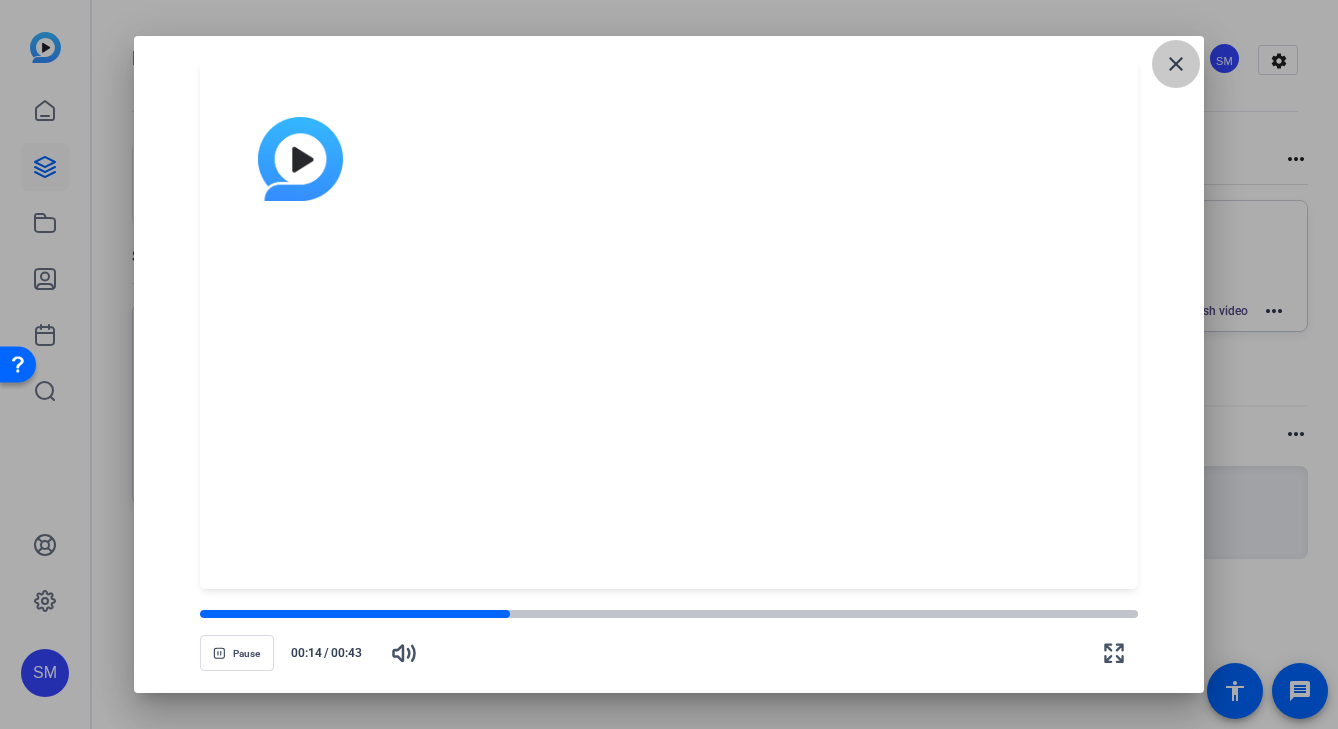 click at bounding box center [1176, 64] 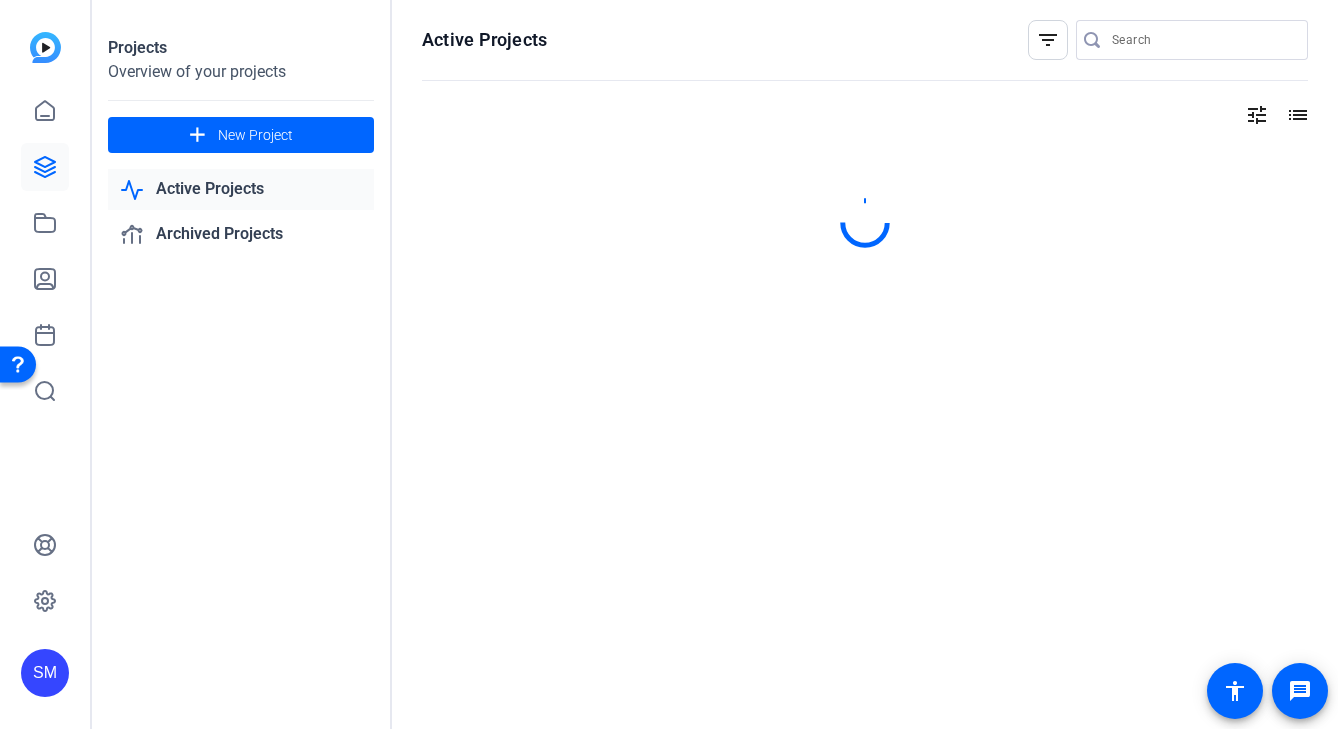 click 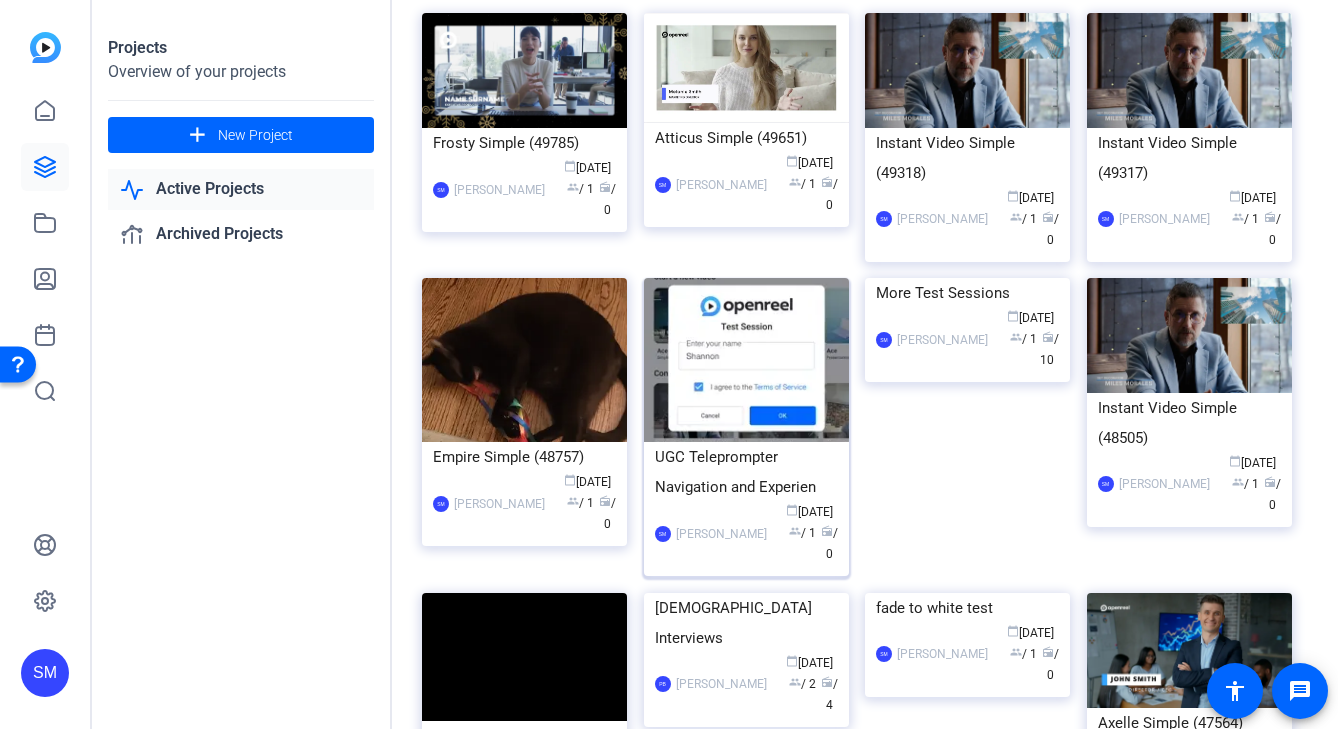 scroll, scrollTop: 144, scrollLeft: 0, axis: vertical 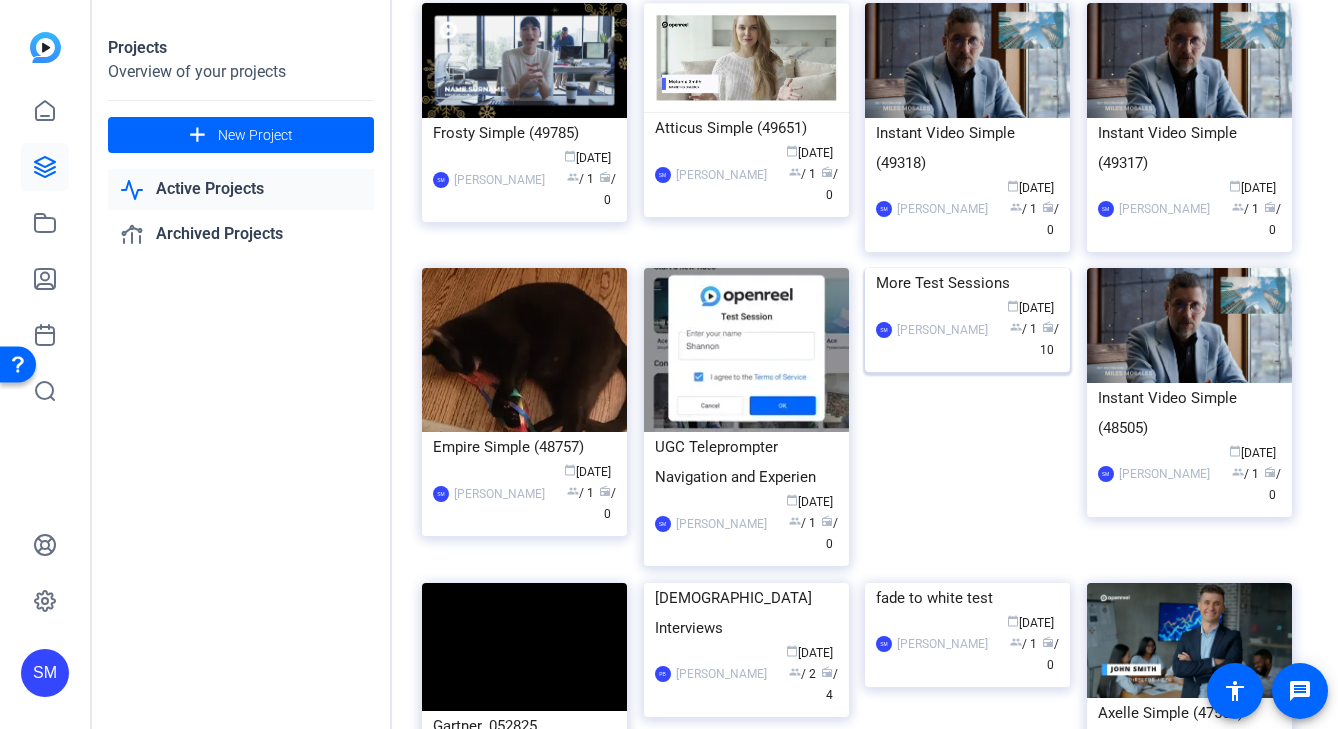 click on "SM  [PERSON_NAME] calendar_today  [DATE]  group  / 1  radio  / 10" 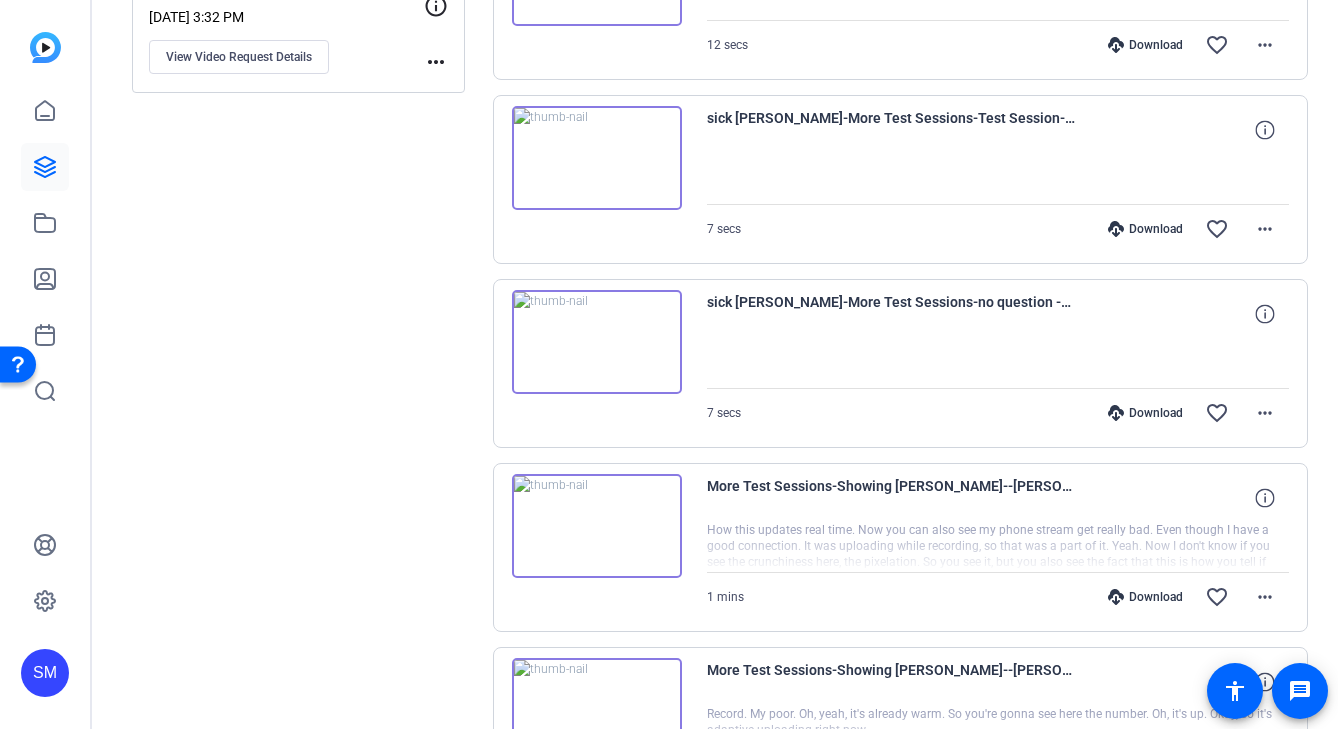 scroll, scrollTop: 0, scrollLeft: 0, axis: both 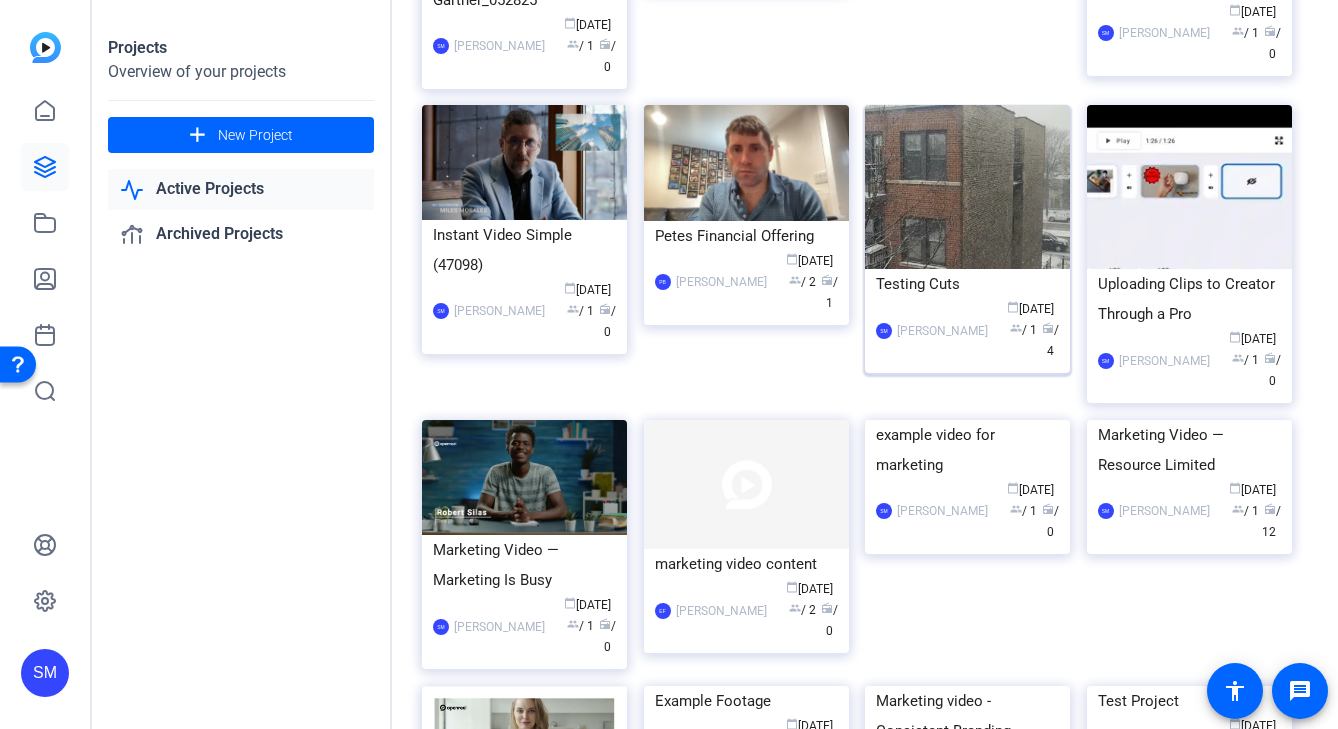 click on "SM  [PERSON_NAME] calendar_today  [DATE]  group  / 1  radio  / 4" 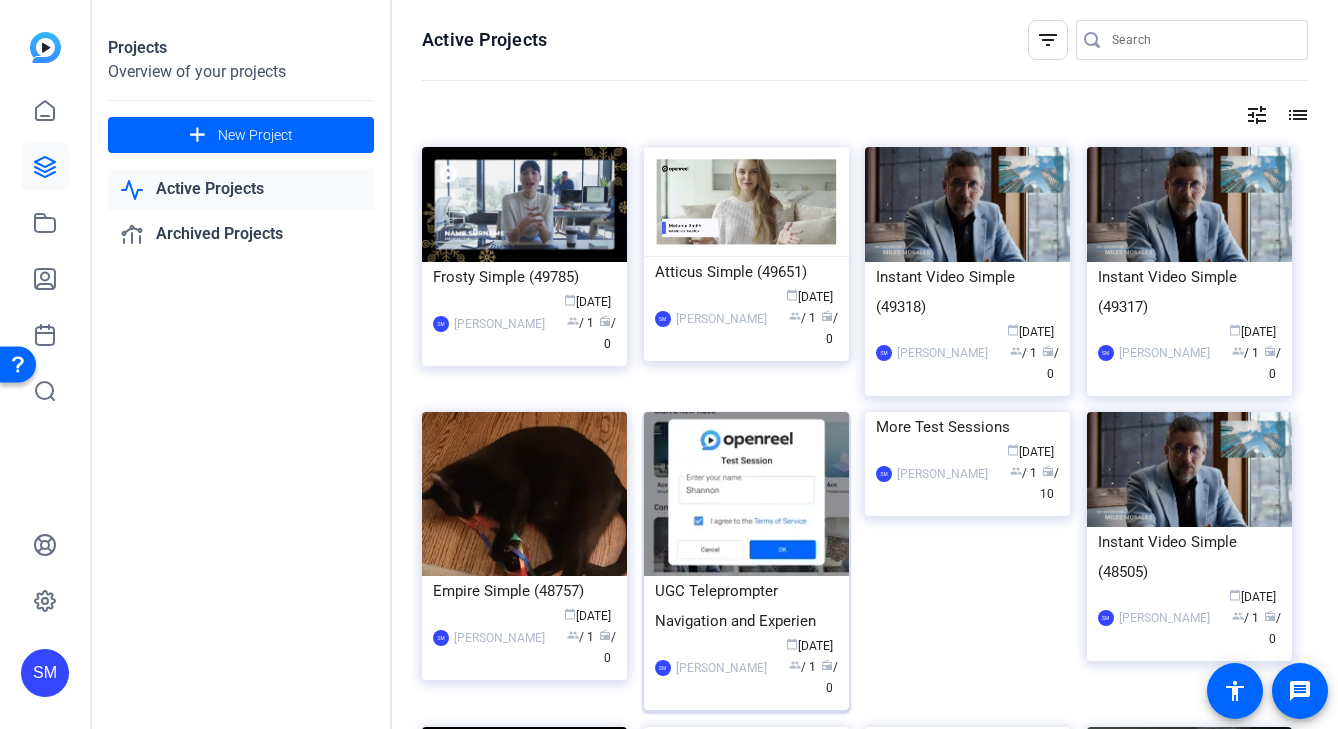 click on "UGC Teleprompter Navigation and Experien" 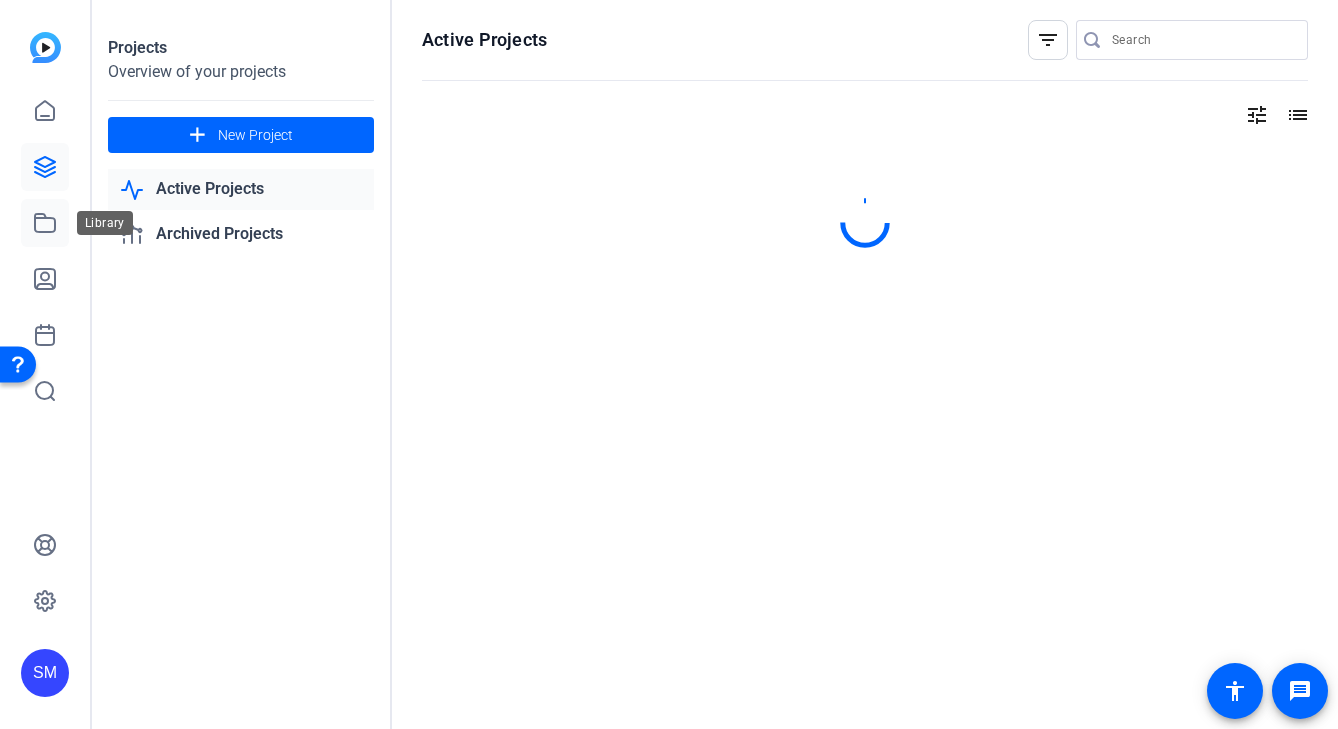 click 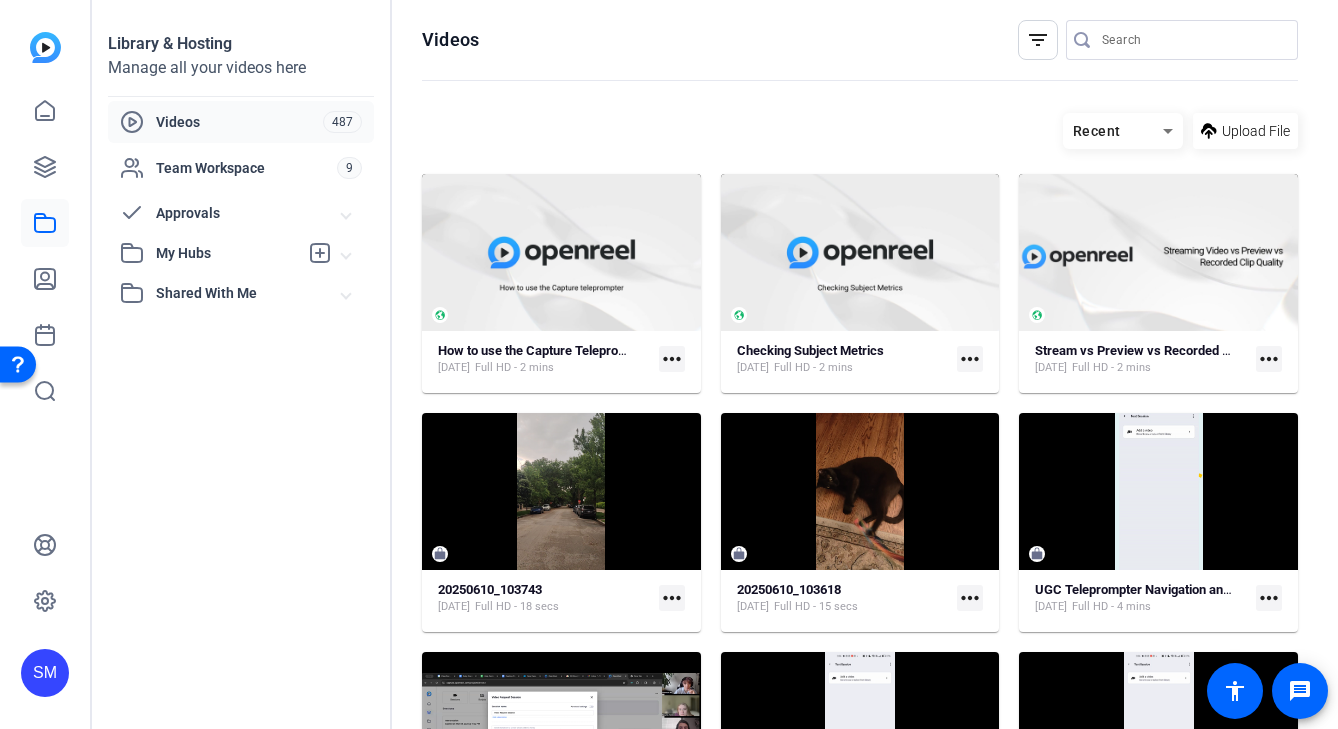 scroll, scrollTop: 62, scrollLeft: 0, axis: vertical 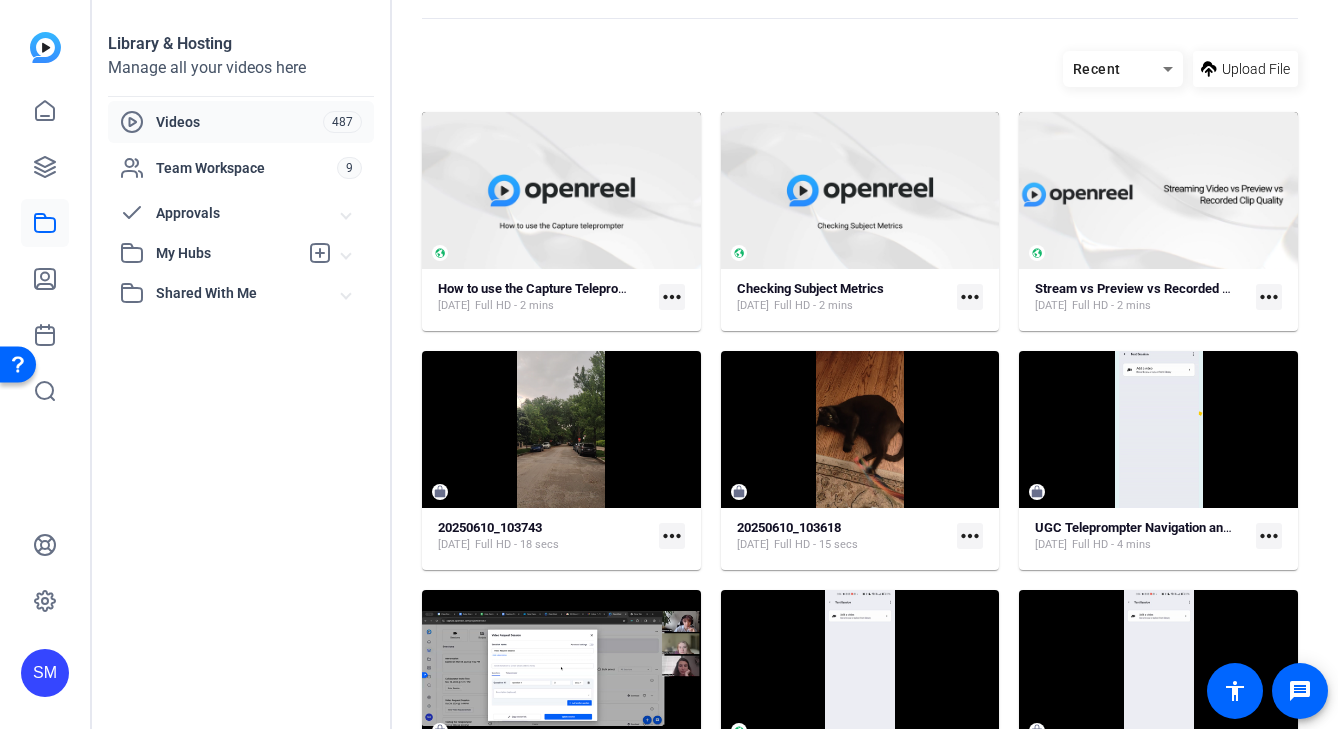 click on "20250610_103618 [DATE]  Full HD - 15 secs  more_horiz" 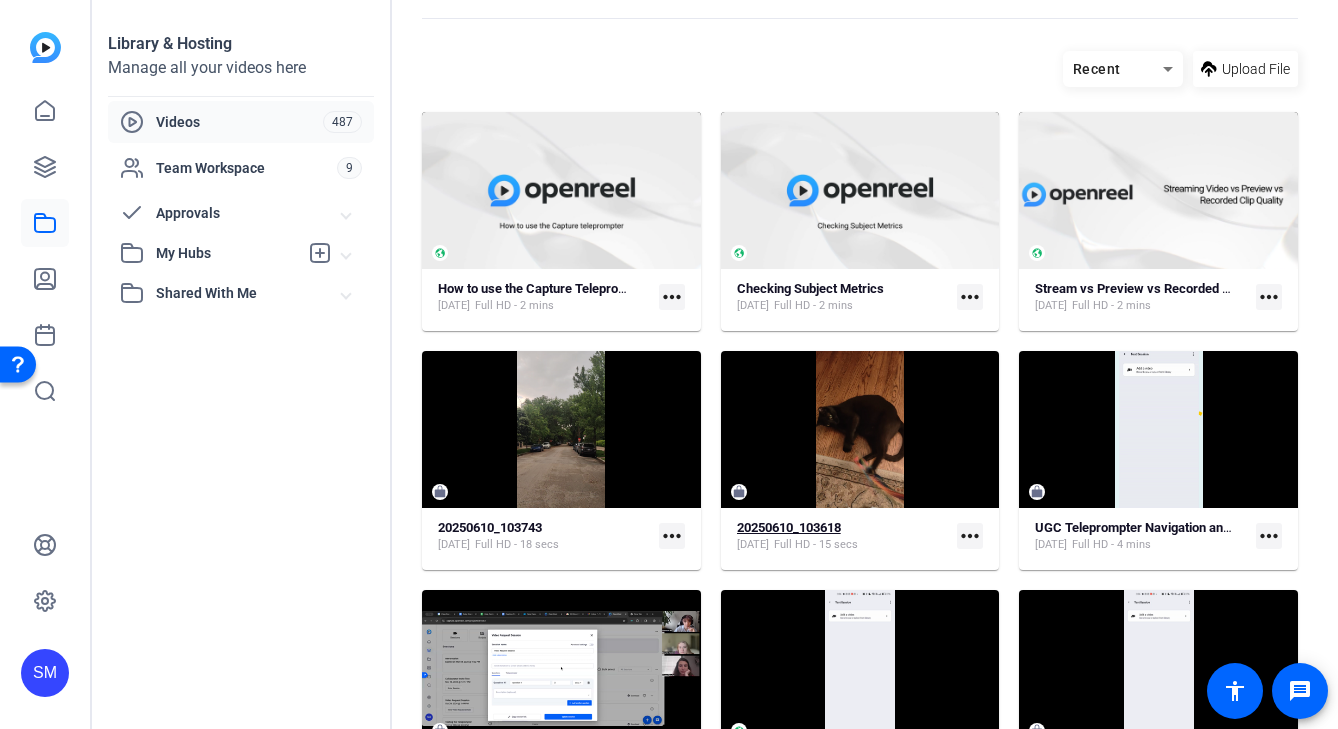 click on "20250610_103618" 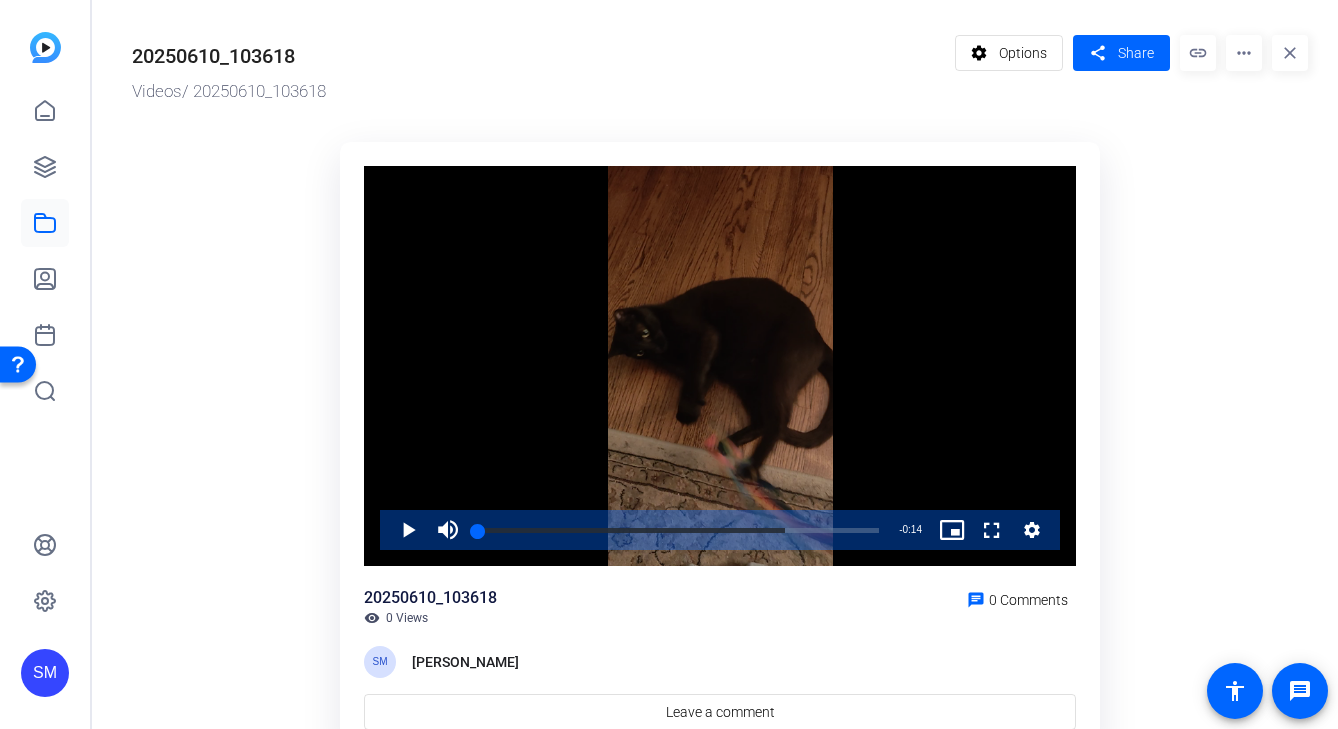 click at bounding box center (720, 366) 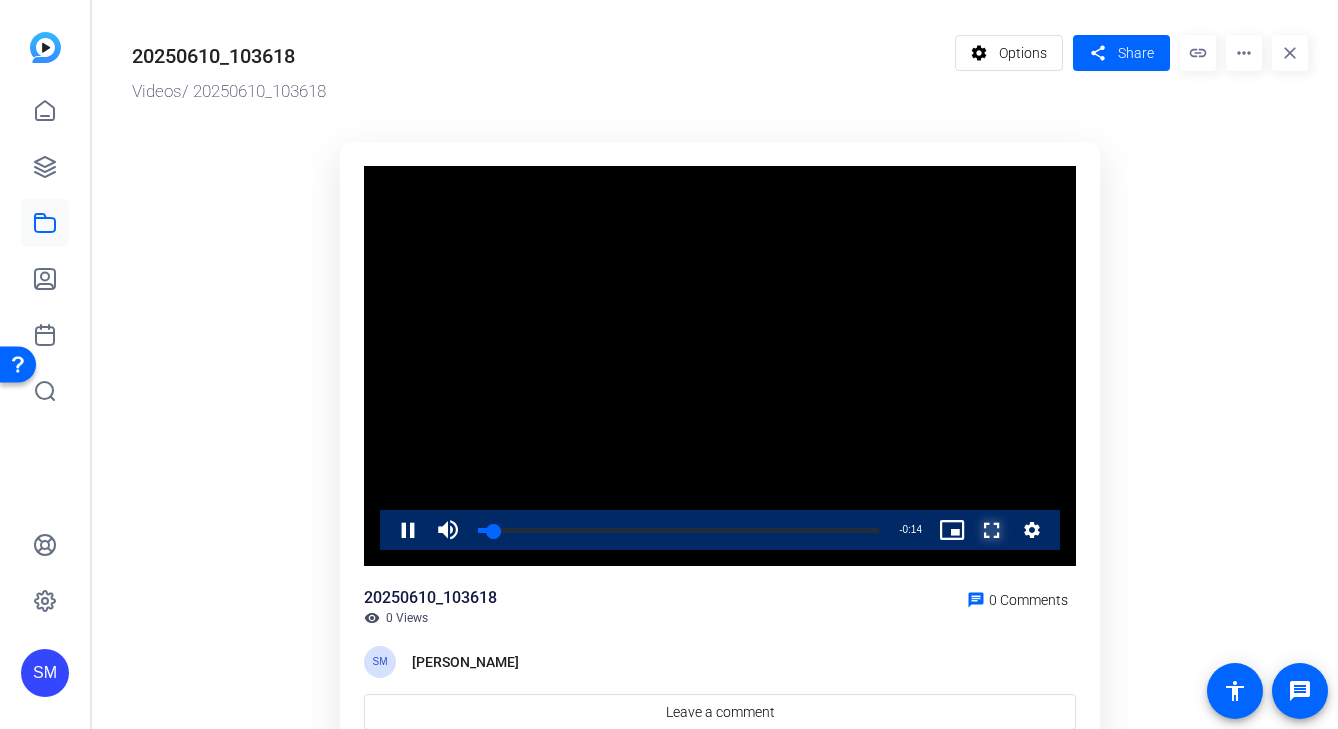 click at bounding box center [972, 530] 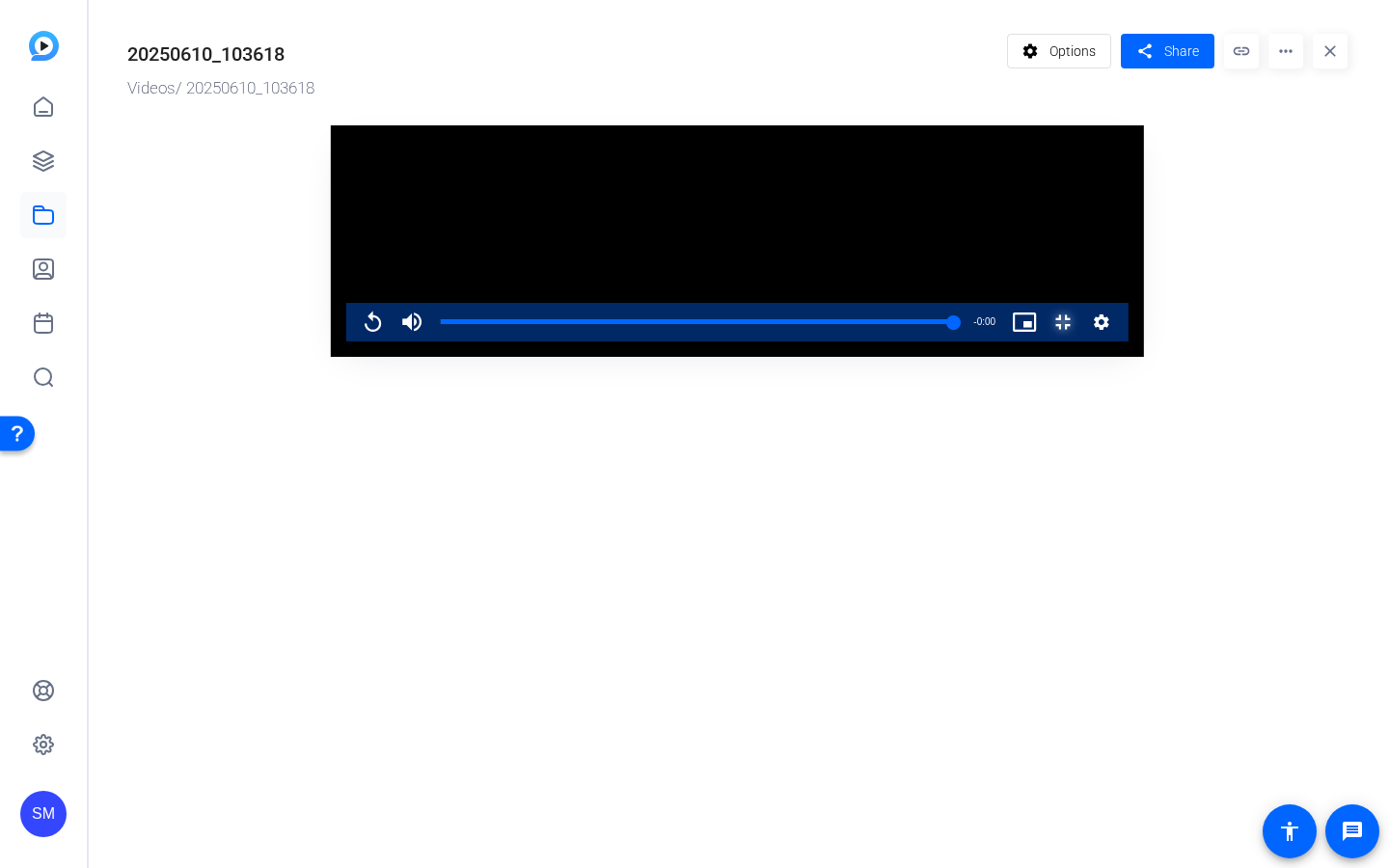 click at bounding box center [1044, 322] 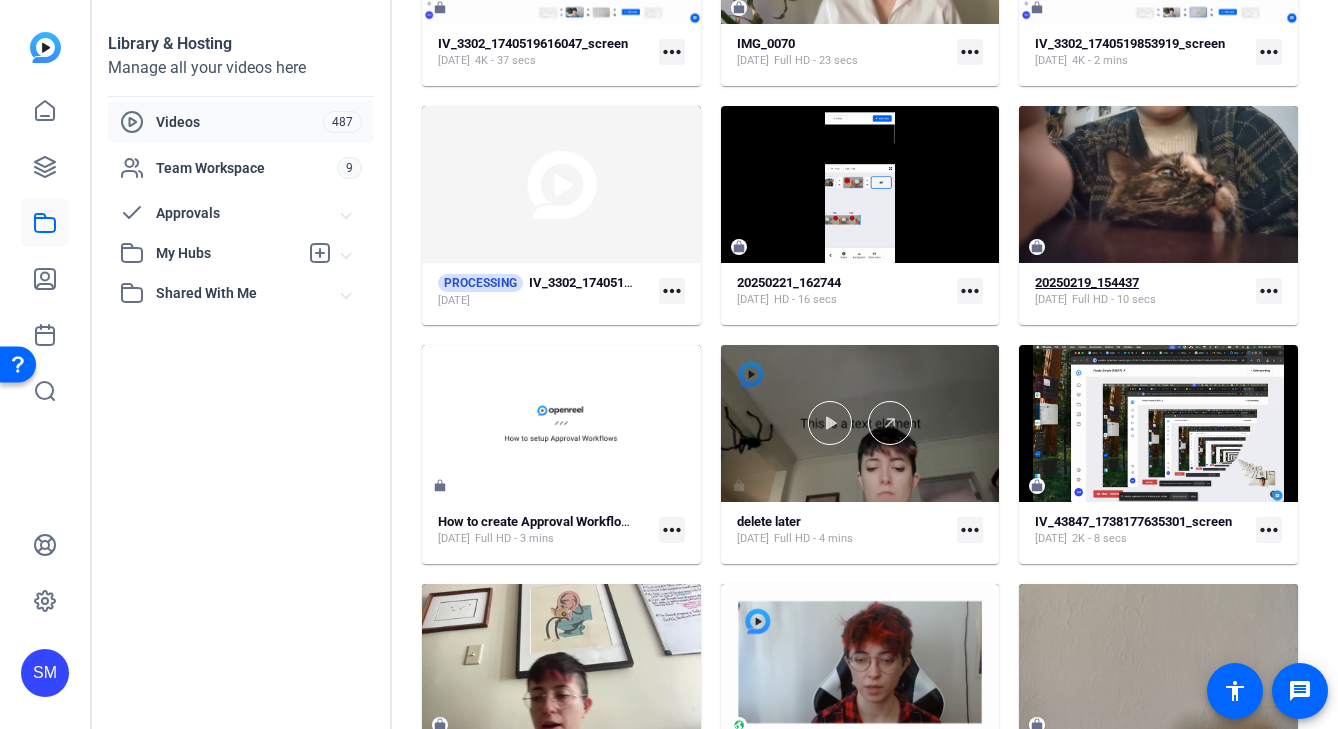 scroll, scrollTop: 2700, scrollLeft: 0, axis: vertical 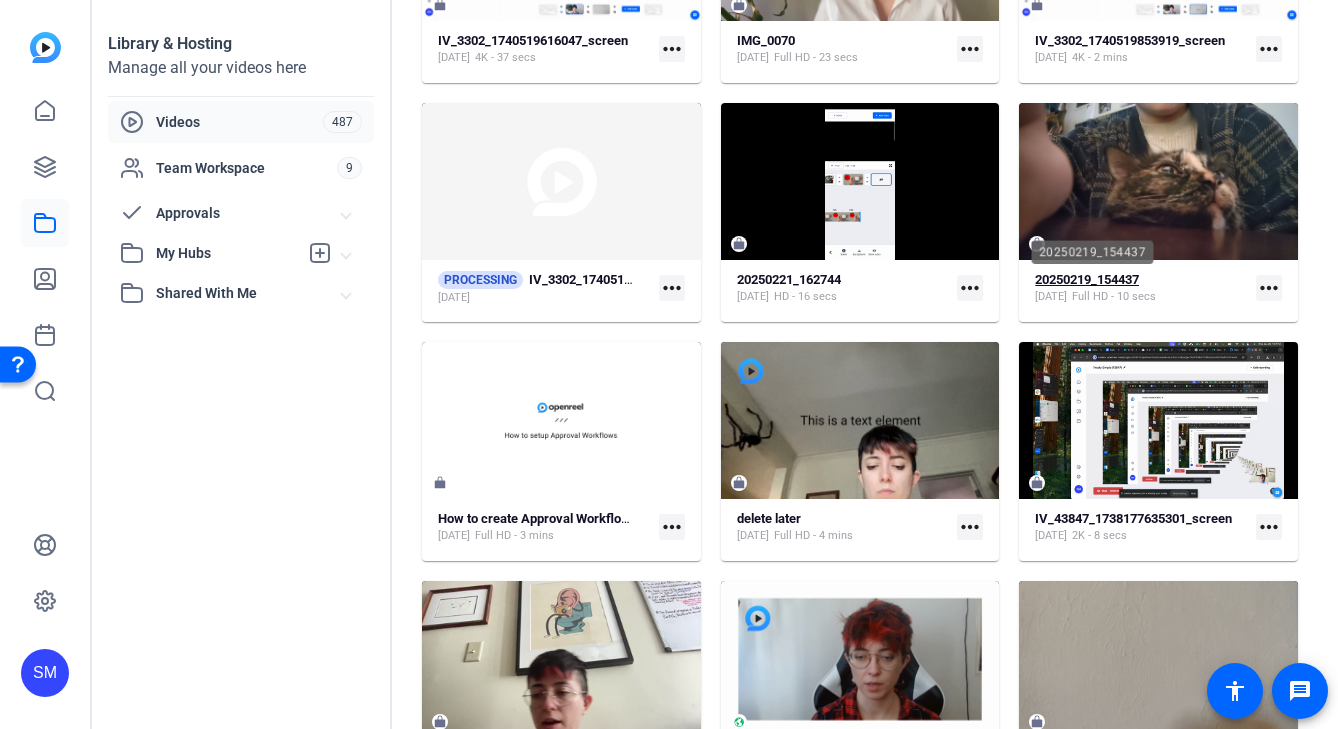 click on "20250219_154437" 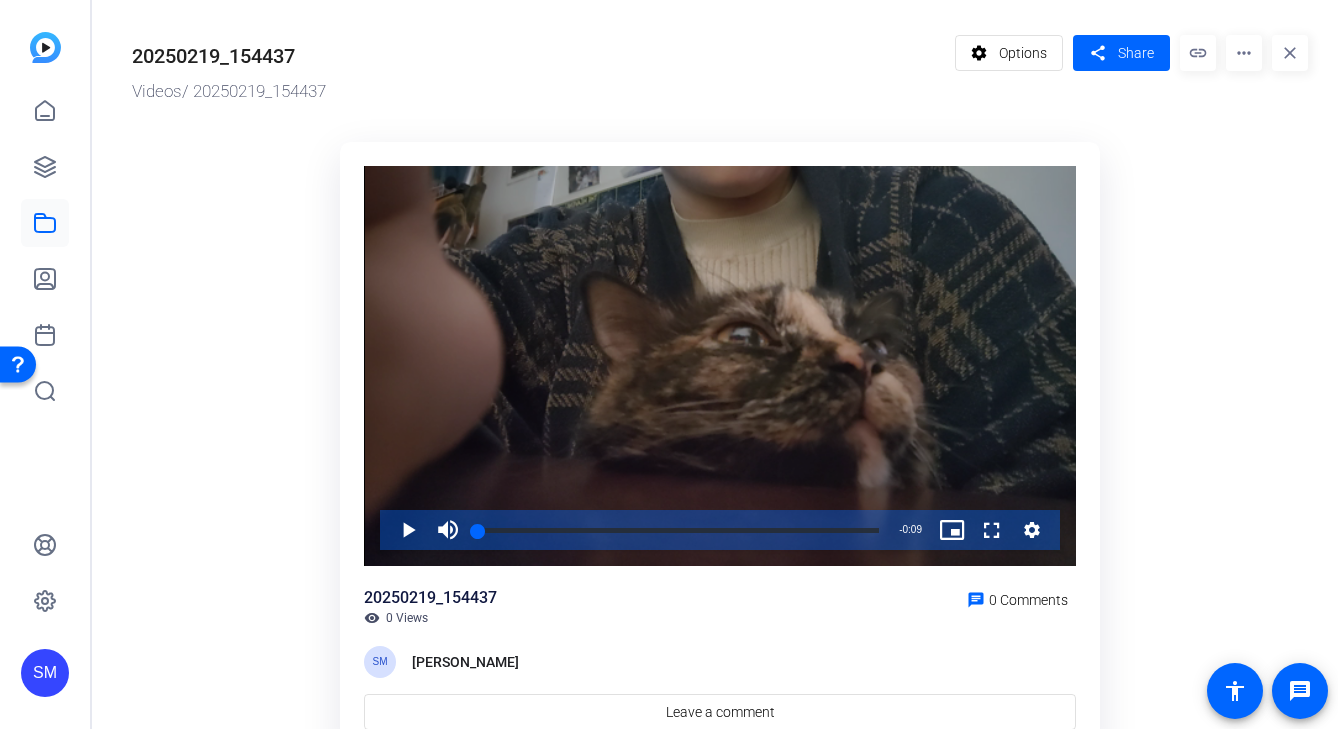 click at bounding box center [720, 366] 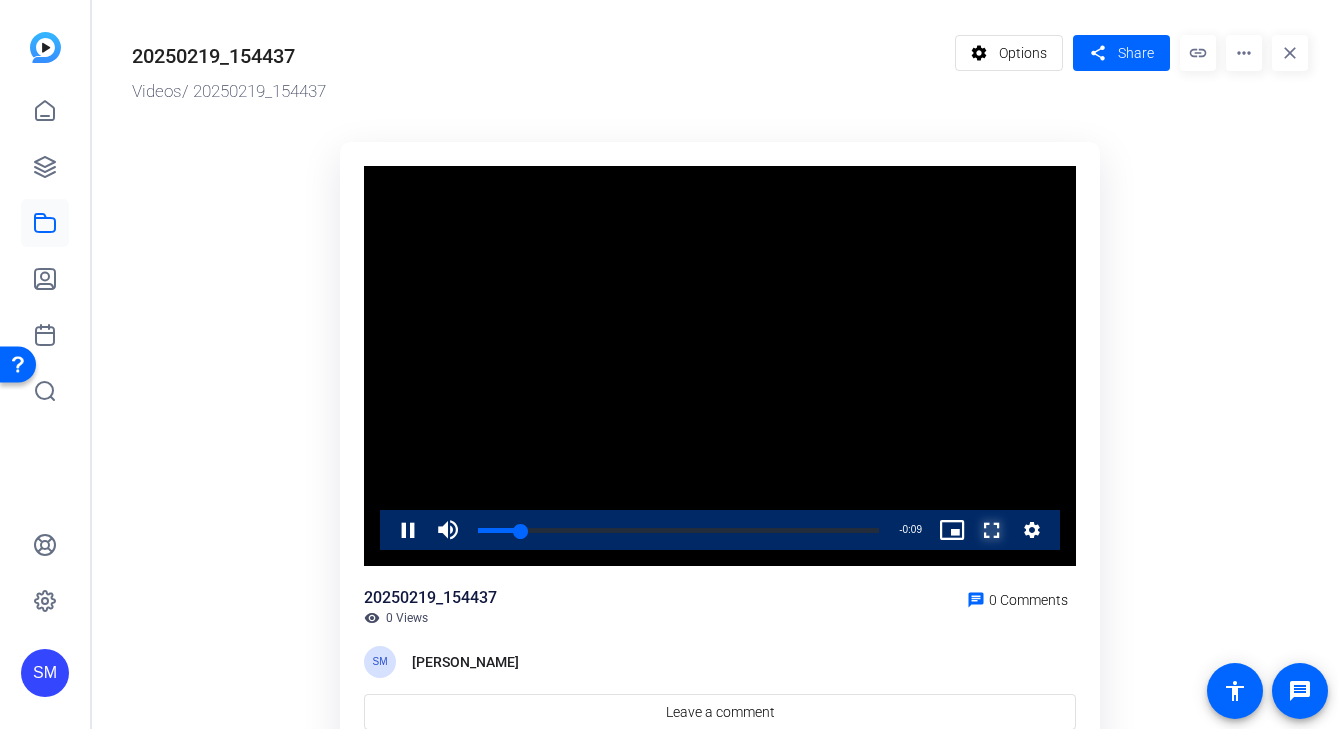 click at bounding box center (972, 530) 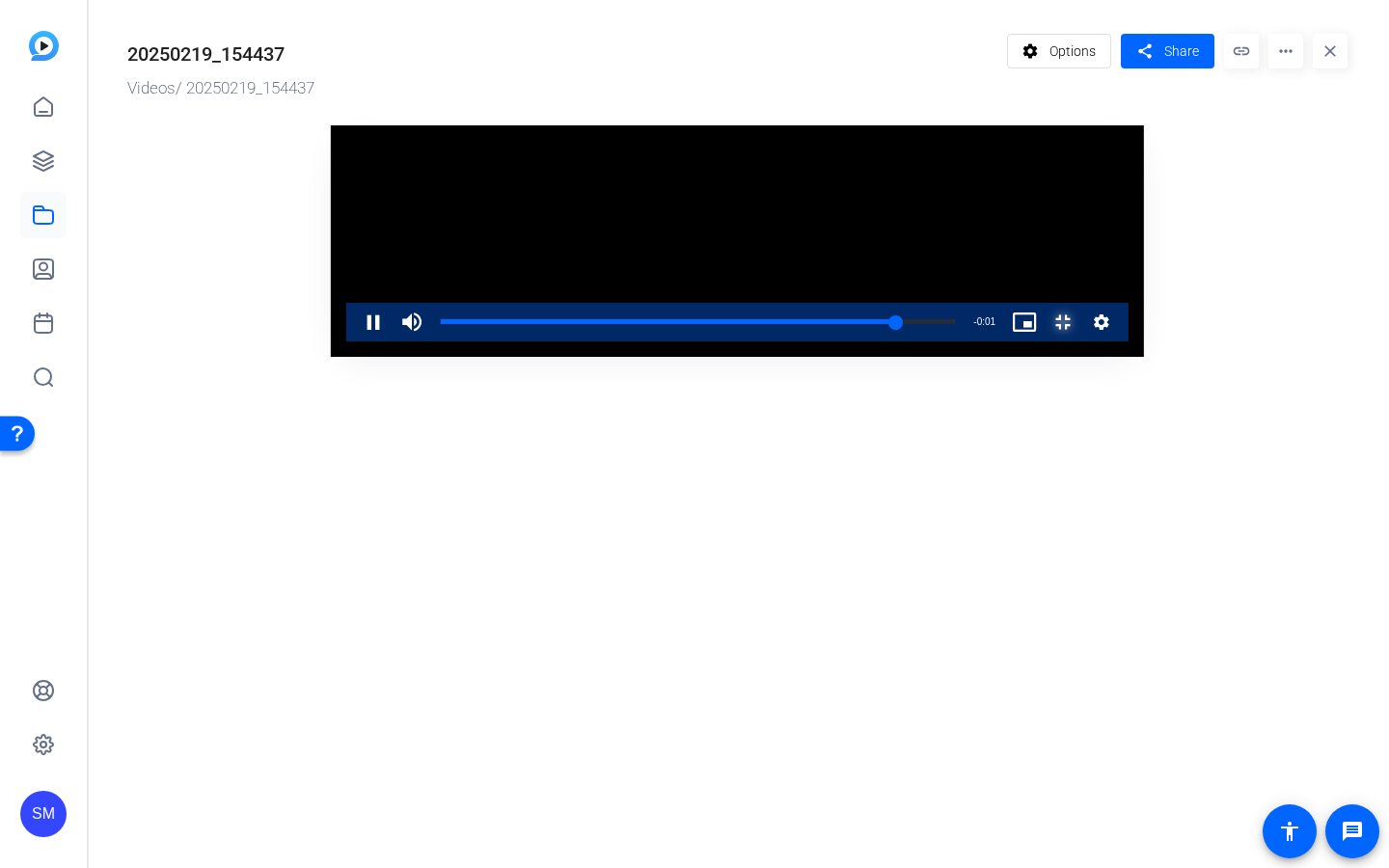 click at bounding box center [1044, 322] 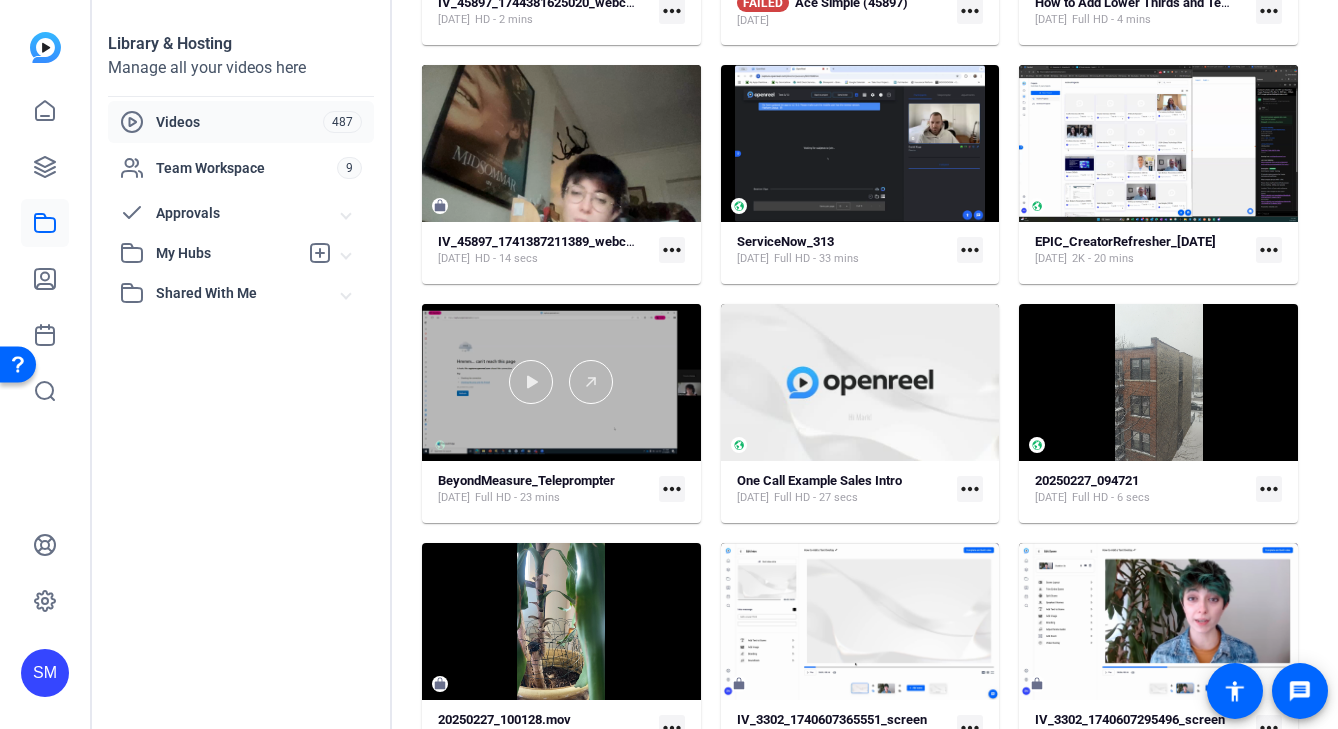 scroll, scrollTop: 1689, scrollLeft: 0, axis: vertical 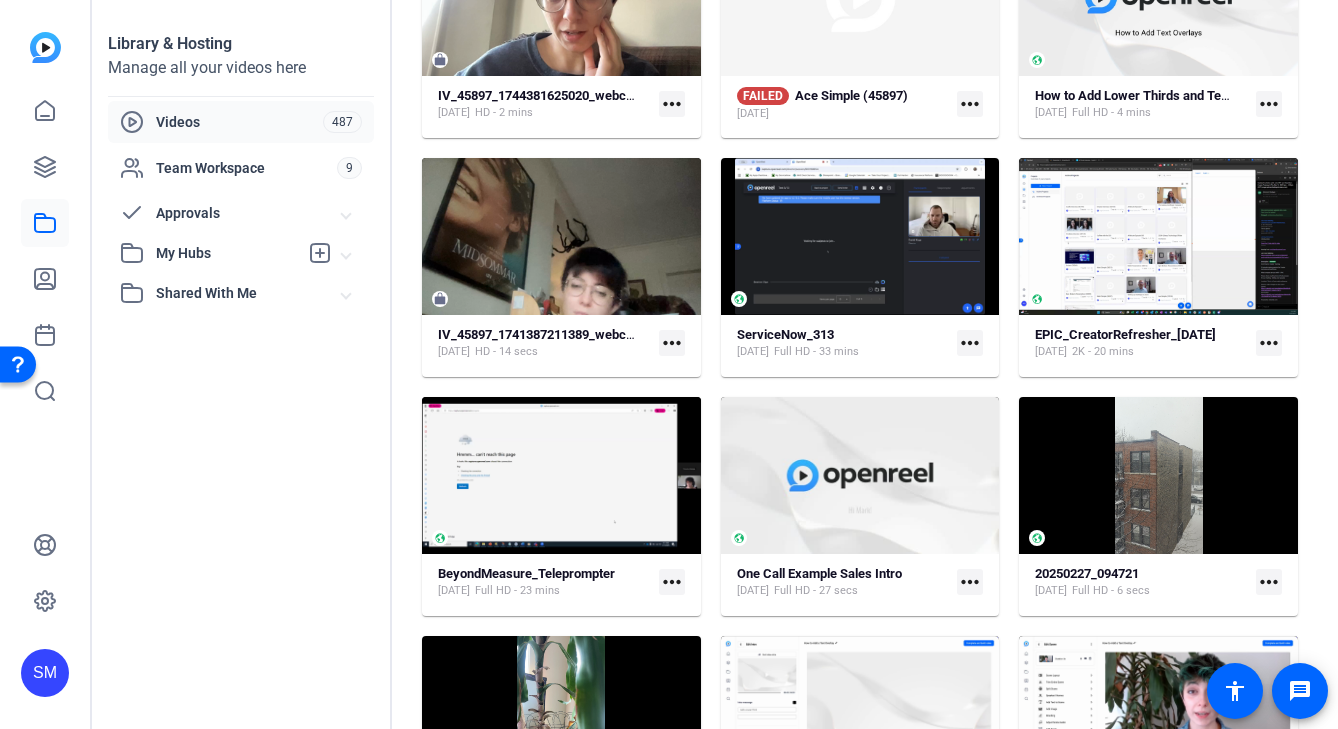 click on "SM" 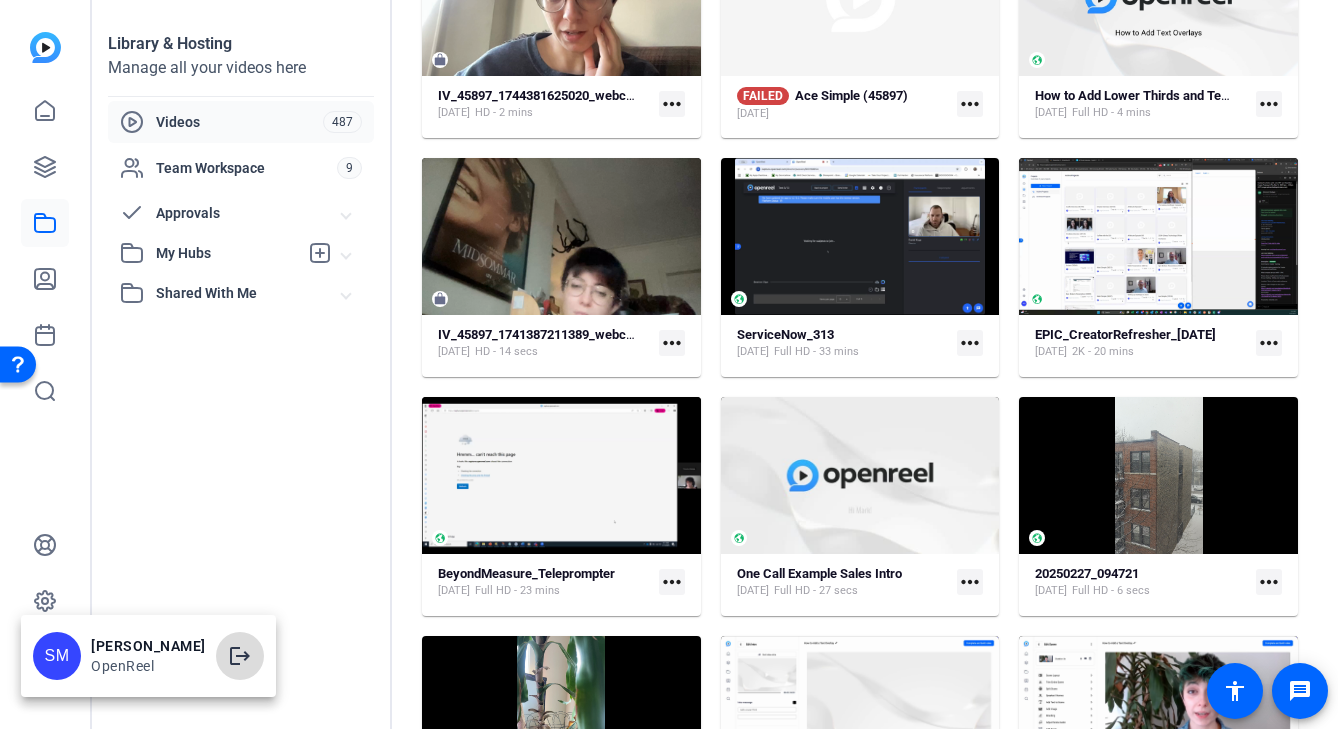 click on "logout" at bounding box center [240, 656] 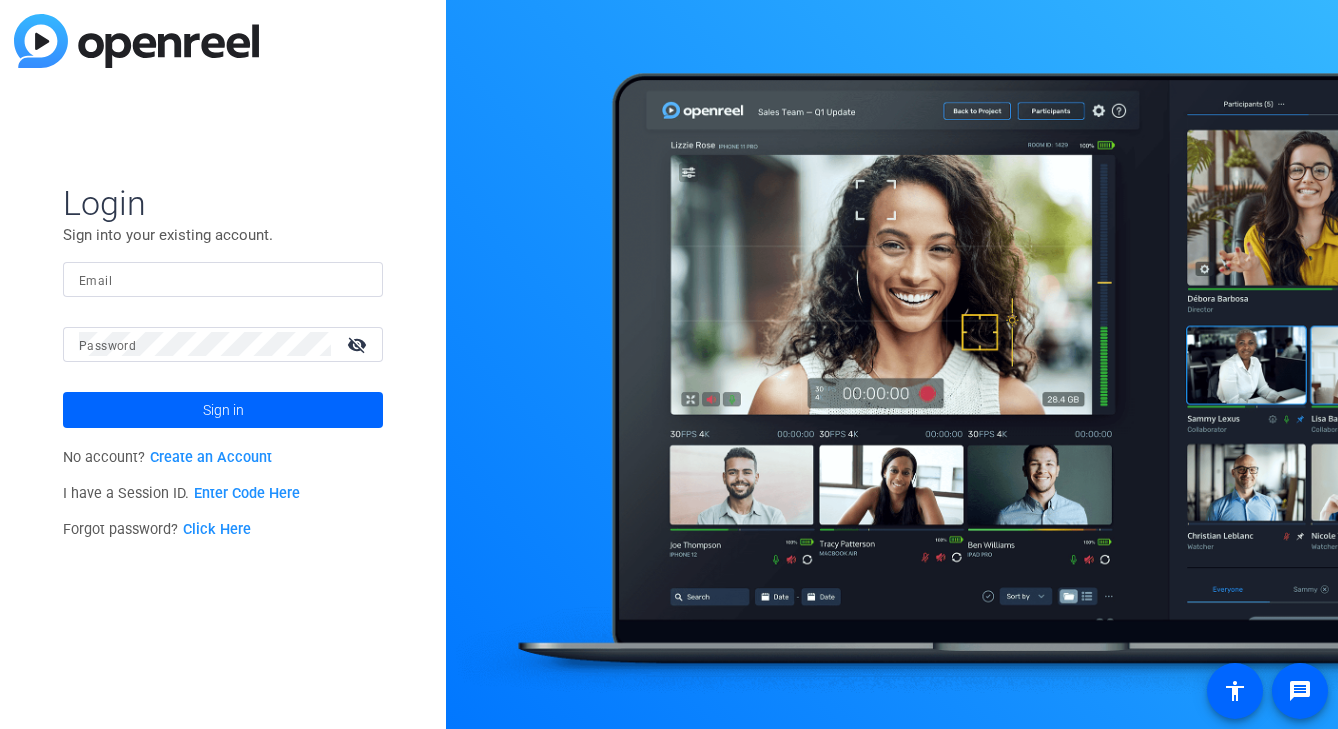scroll, scrollTop: 0, scrollLeft: 0, axis: both 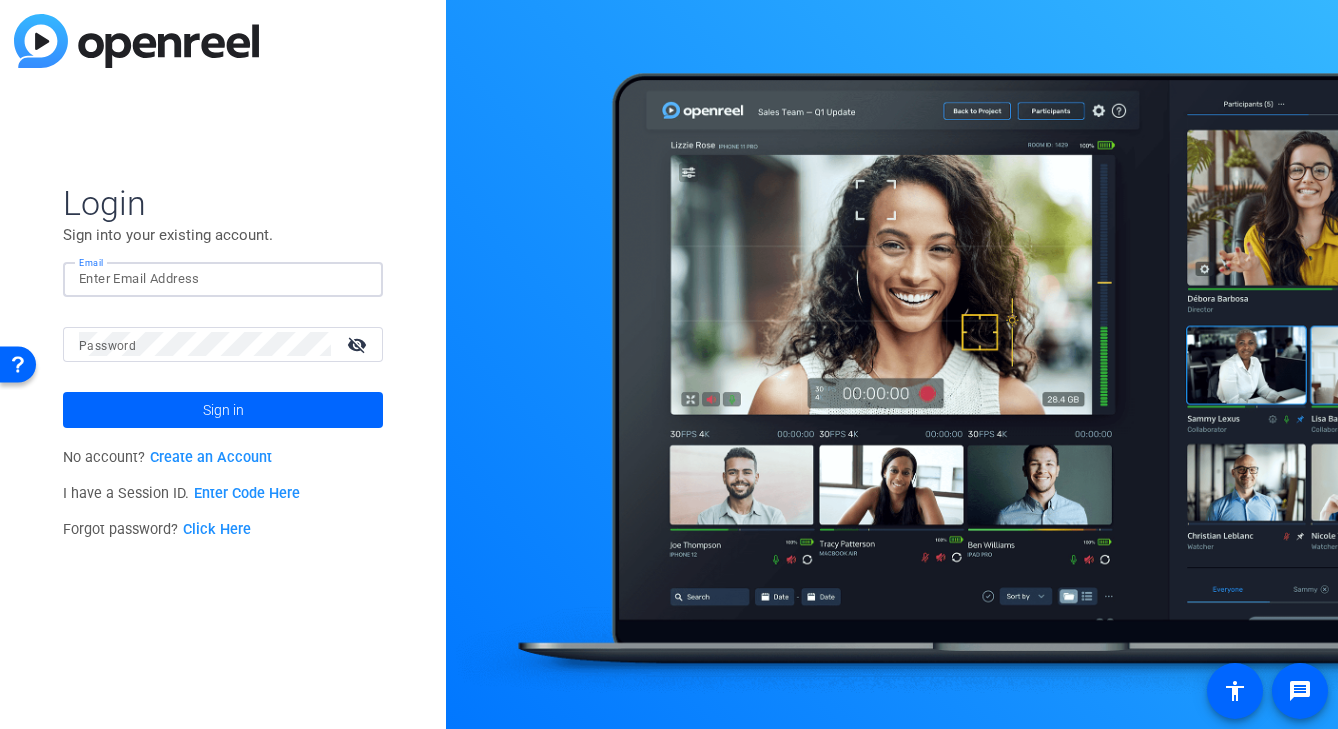 click 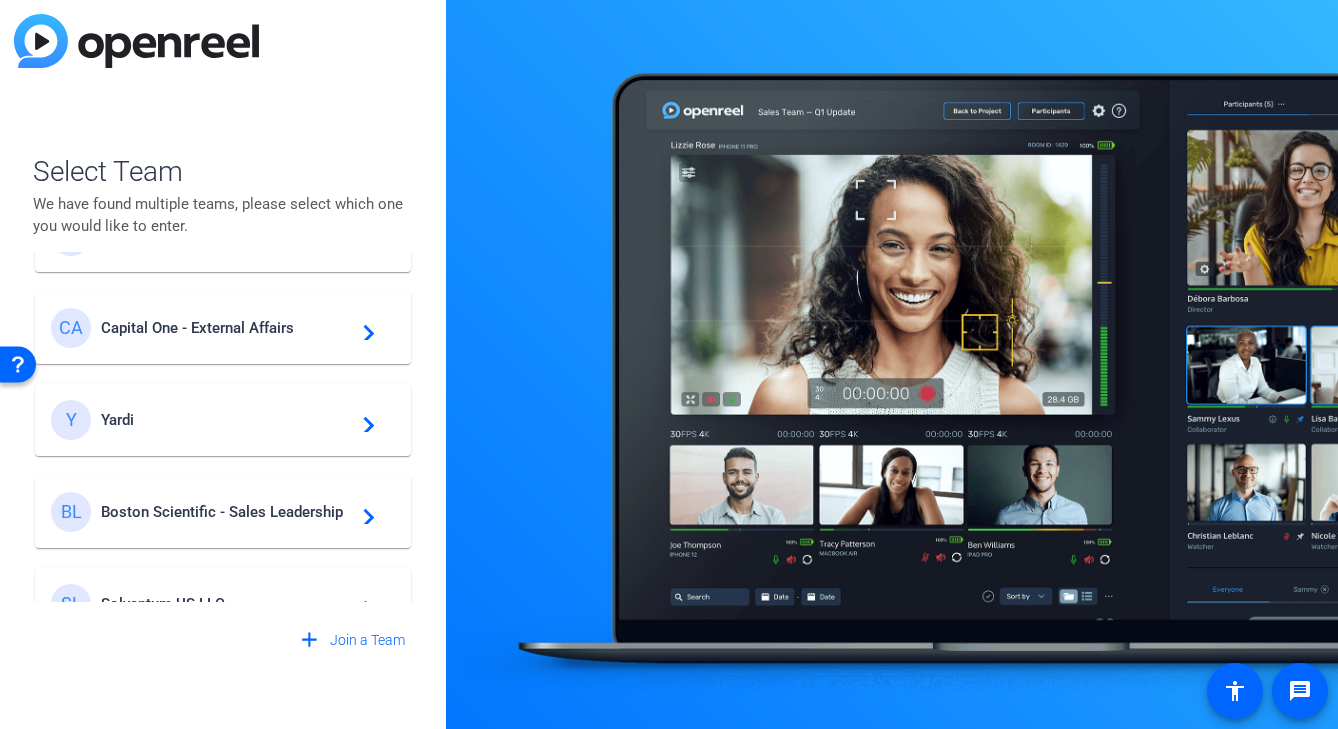 scroll, scrollTop: 276, scrollLeft: 0, axis: vertical 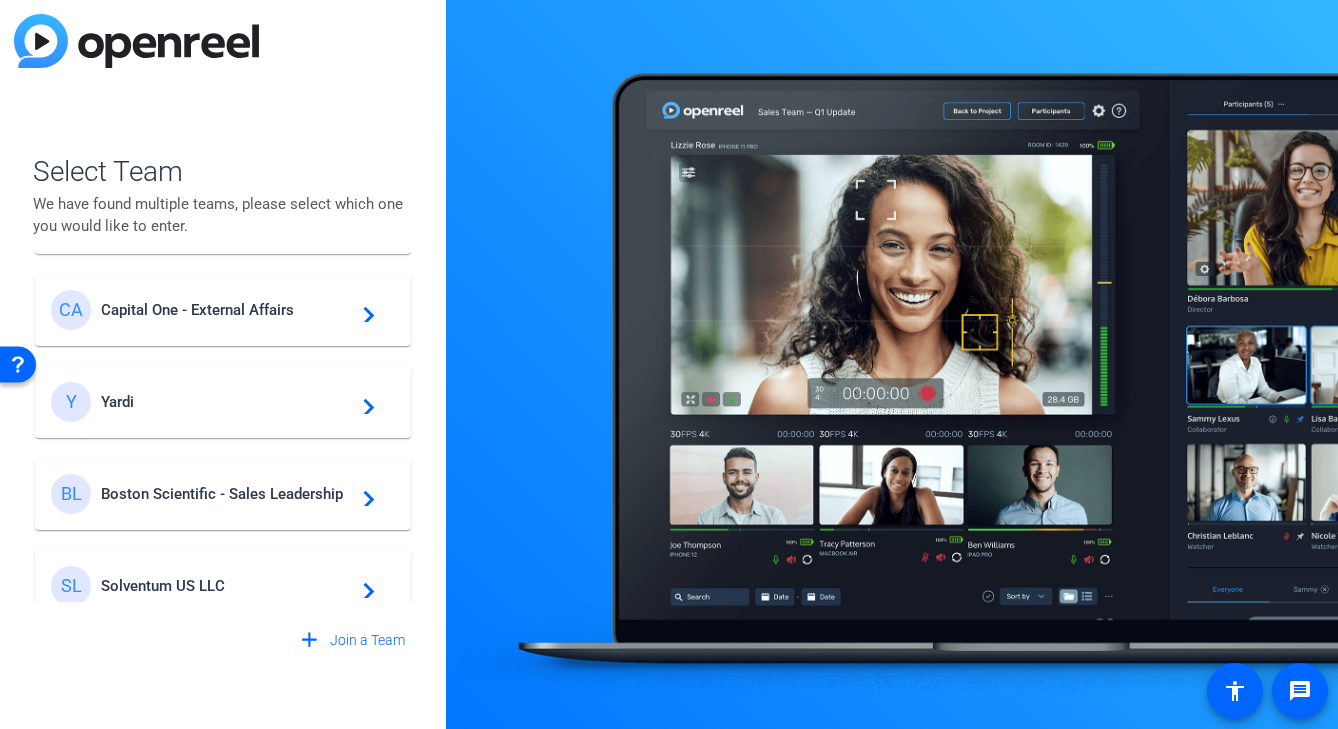 click on "Y Yardi  navigate_next" 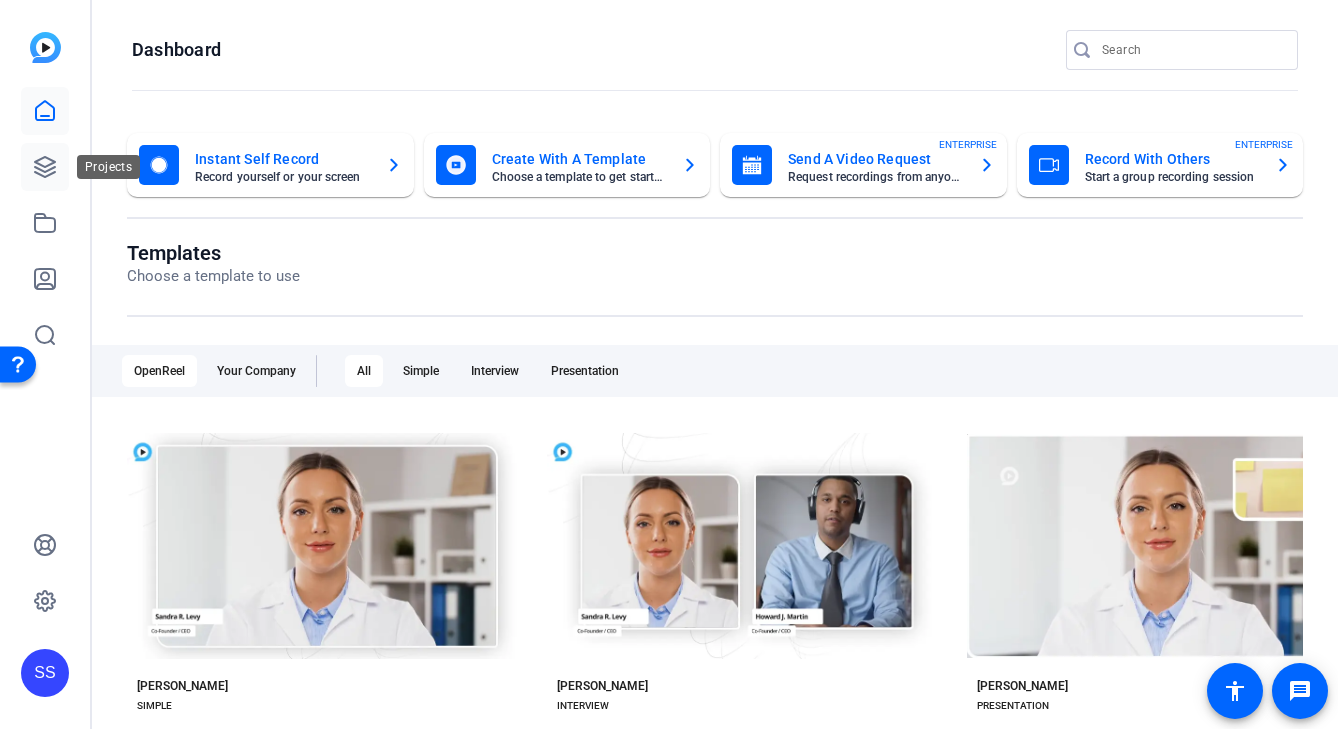 click 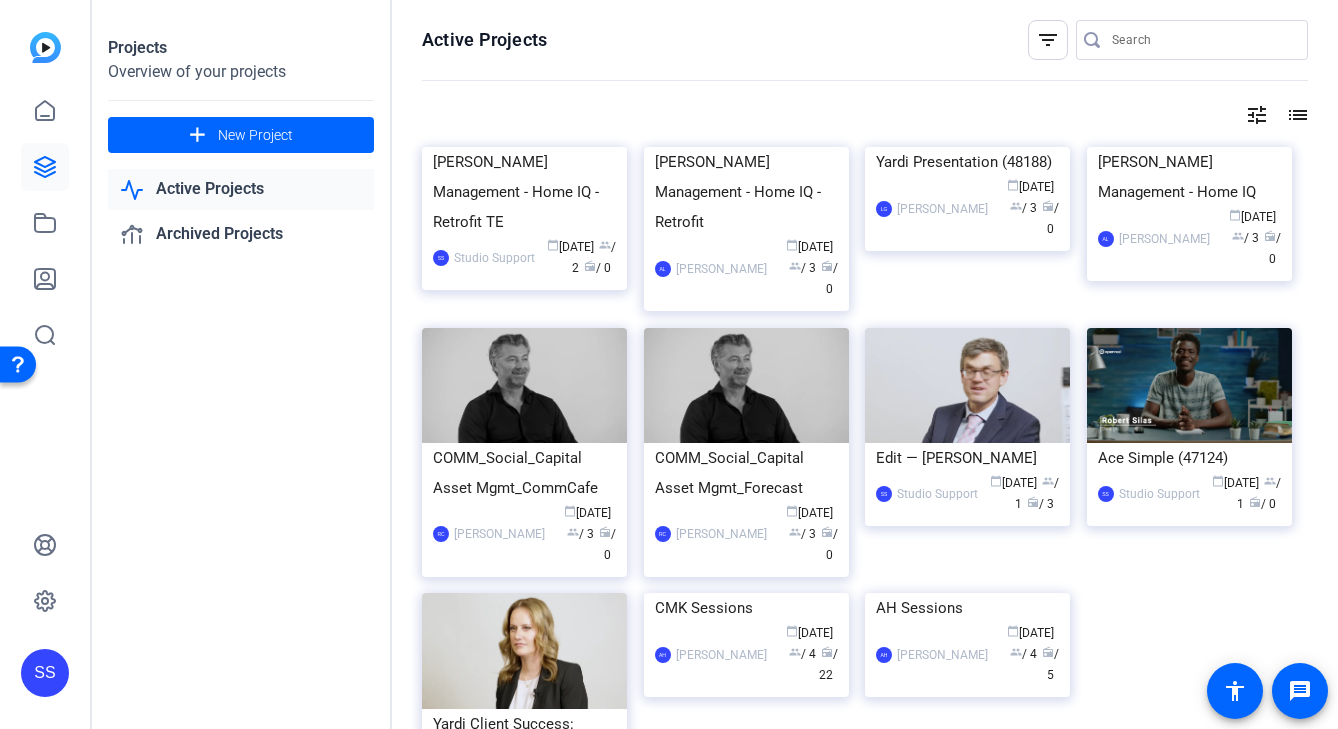click on "SS" 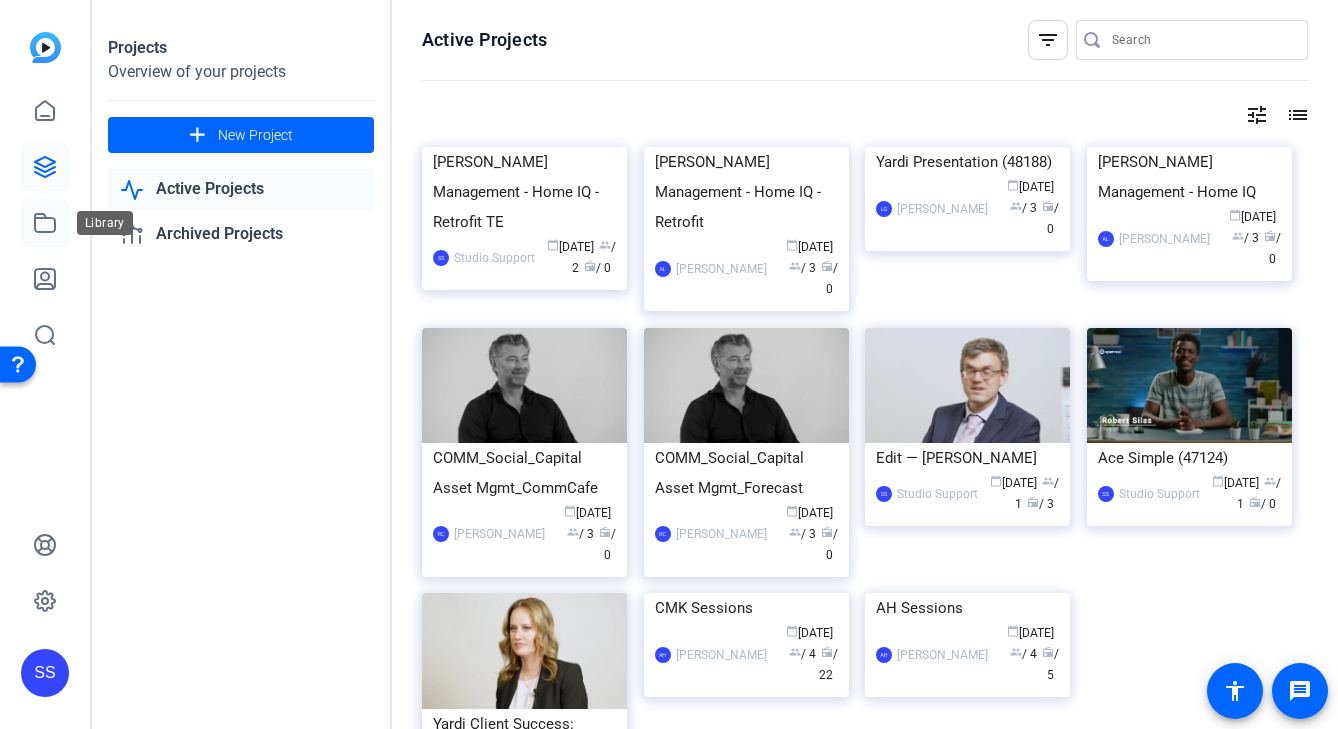 click 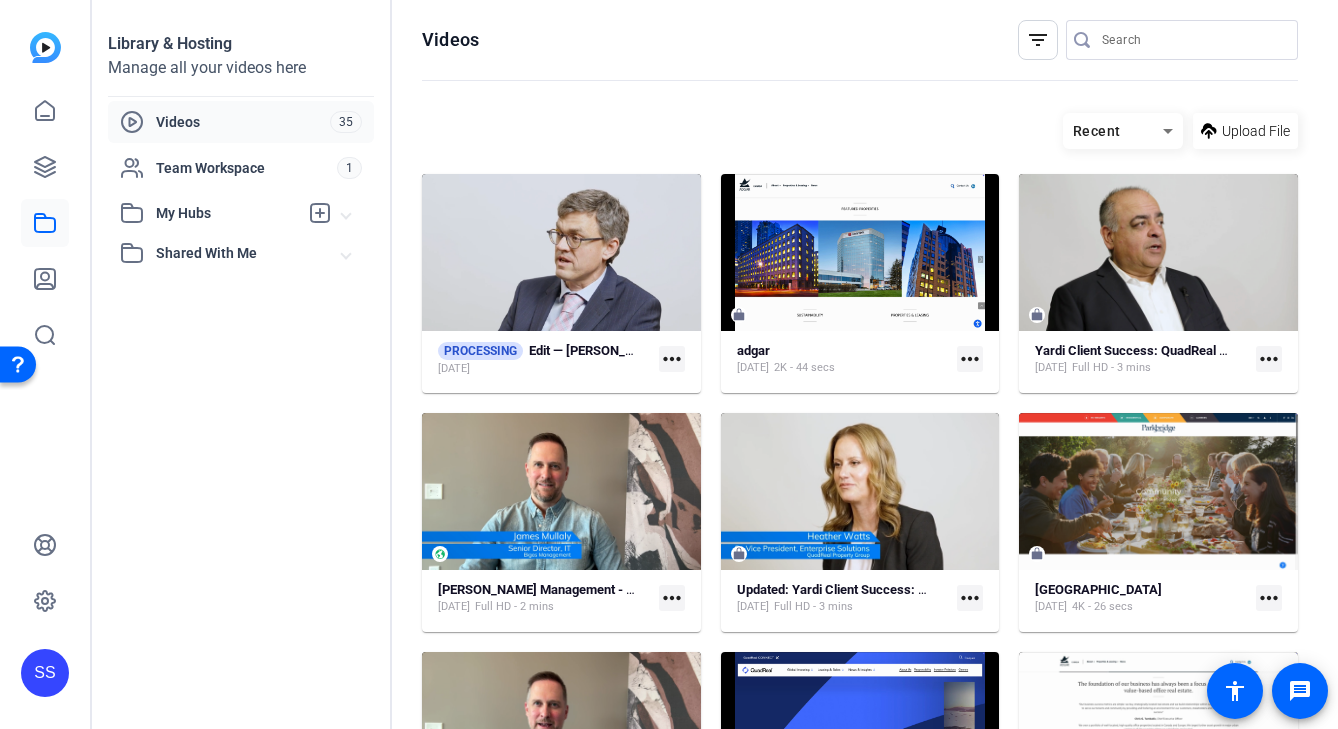 click on "PROCESSING  Edit — Carl Stetler May 2, 2025 more_horiz" 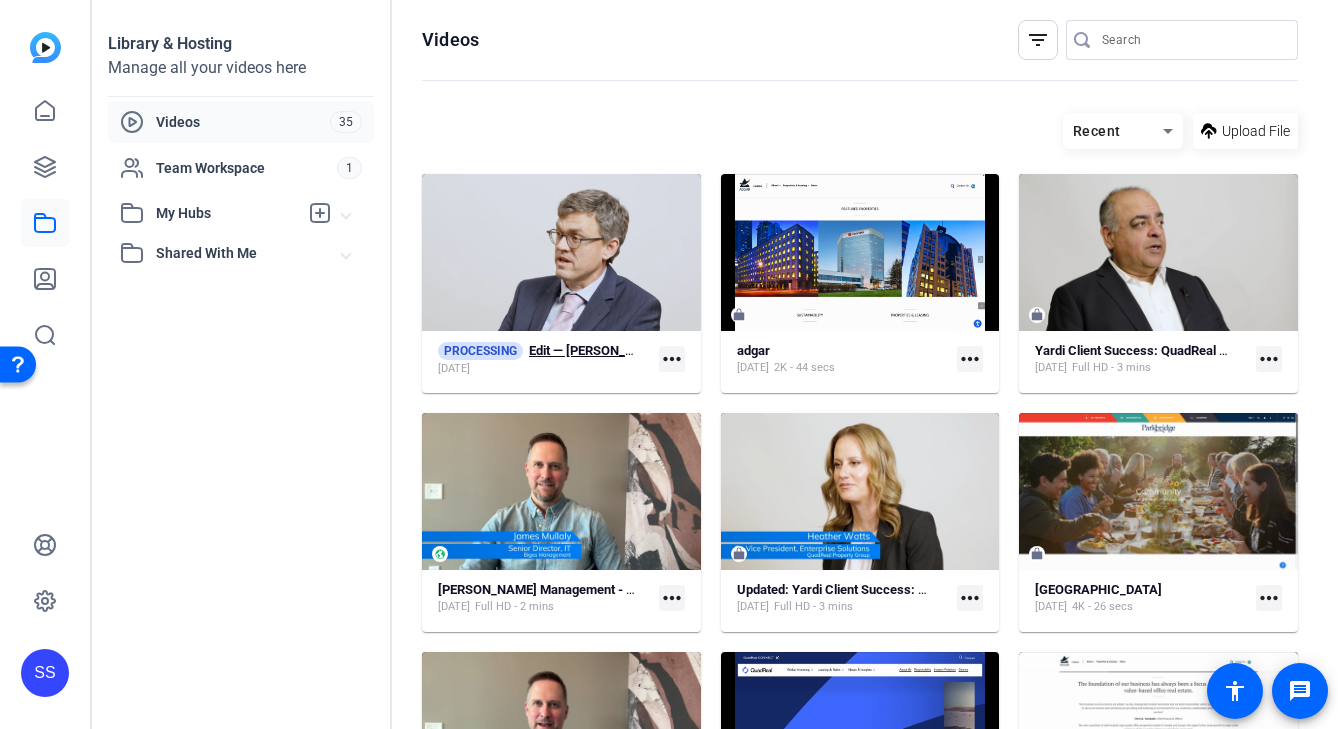 click on "Edit — Carl Stetler" 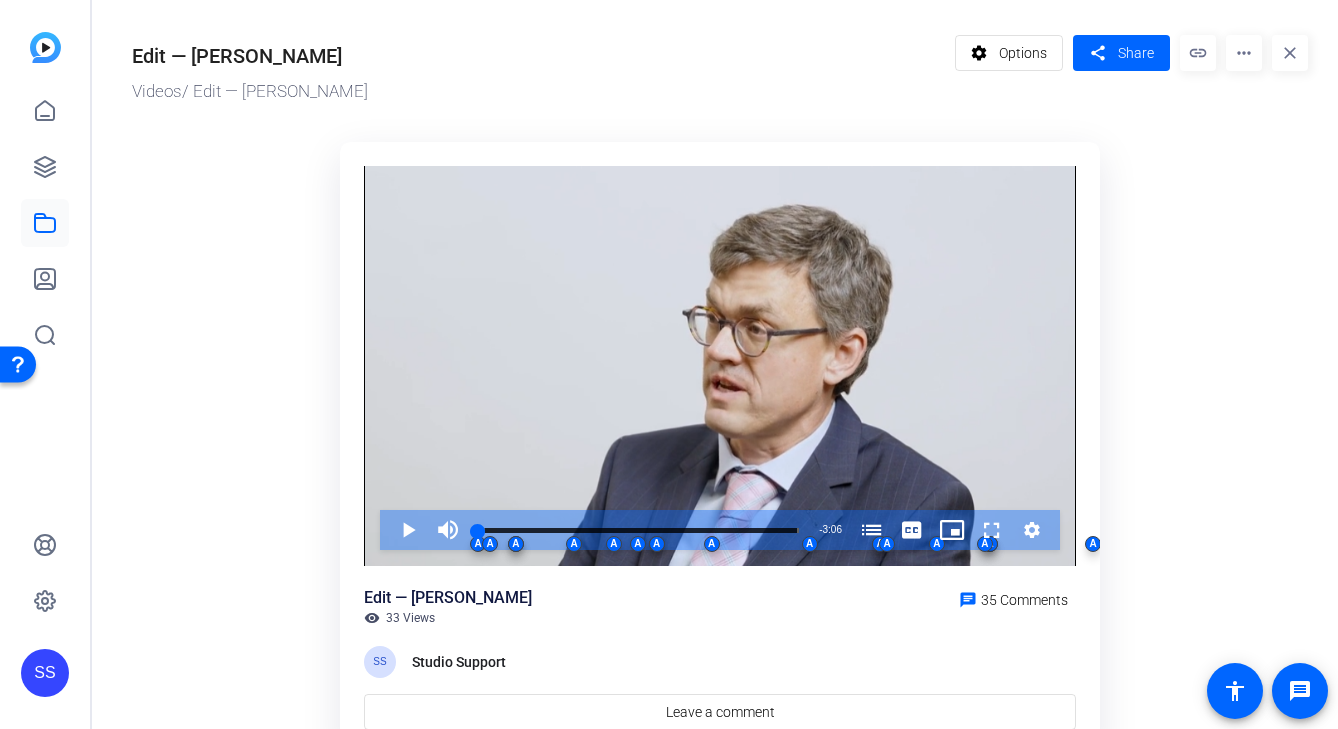 click on "SS" 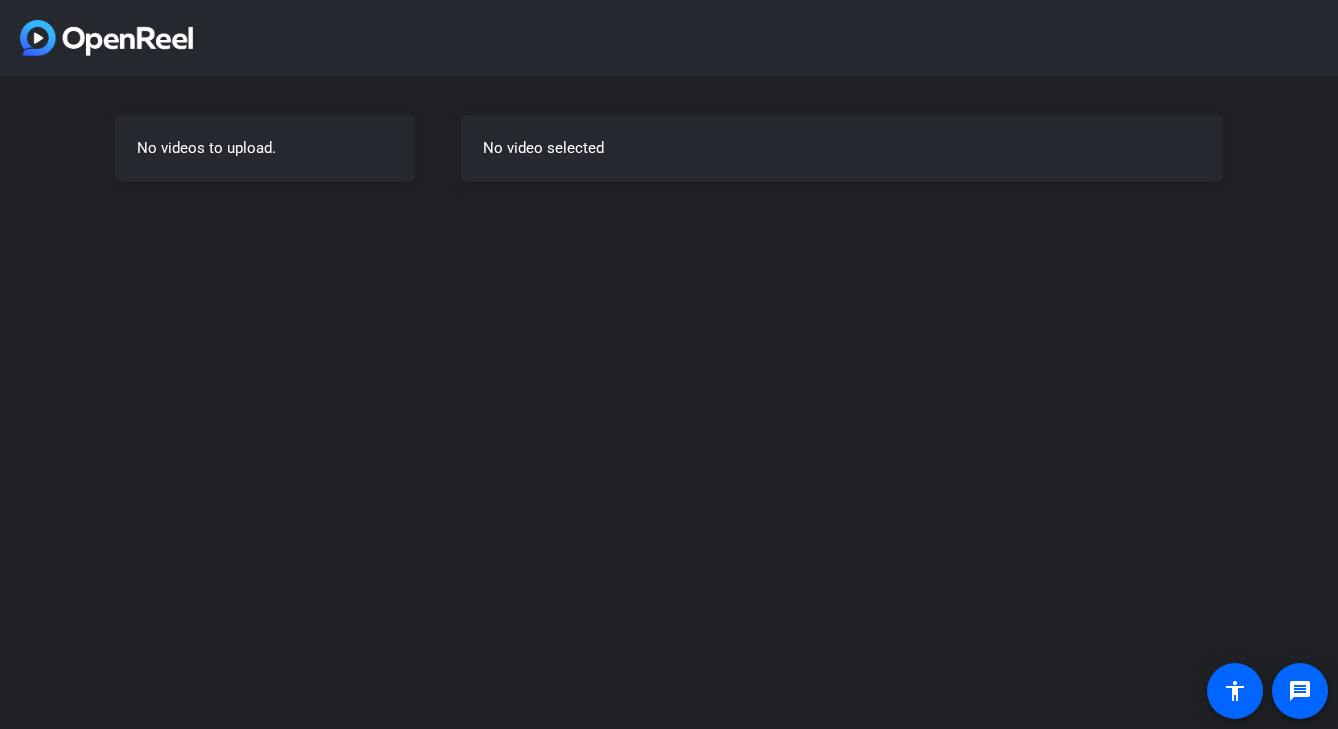scroll, scrollTop: 0, scrollLeft: 0, axis: both 